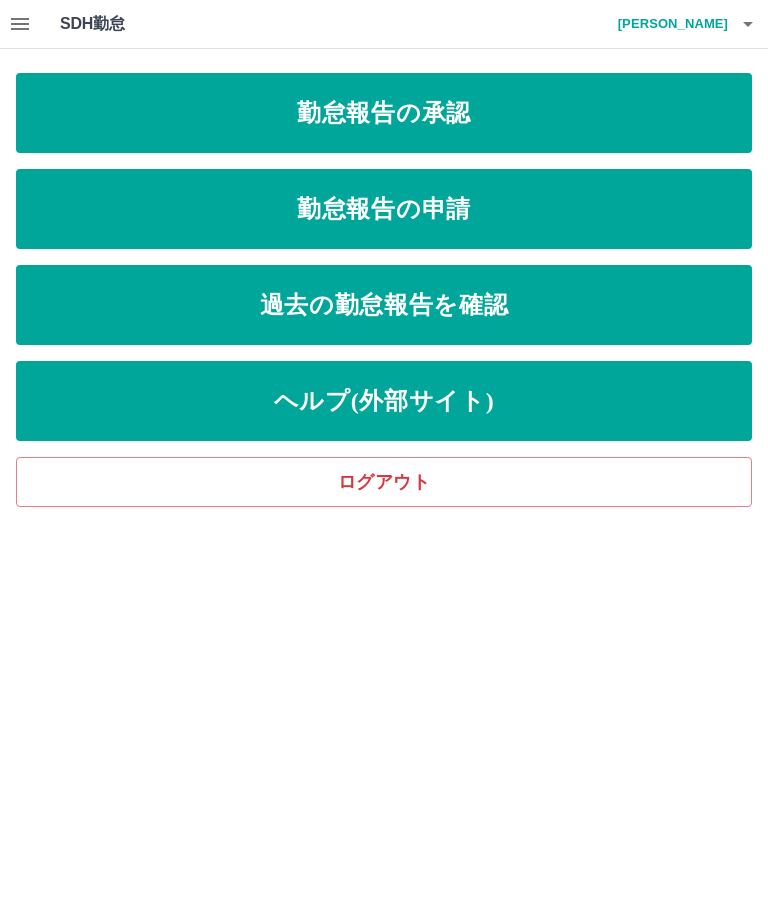 scroll, scrollTop: 0, scrollLeft: 0, axis: both 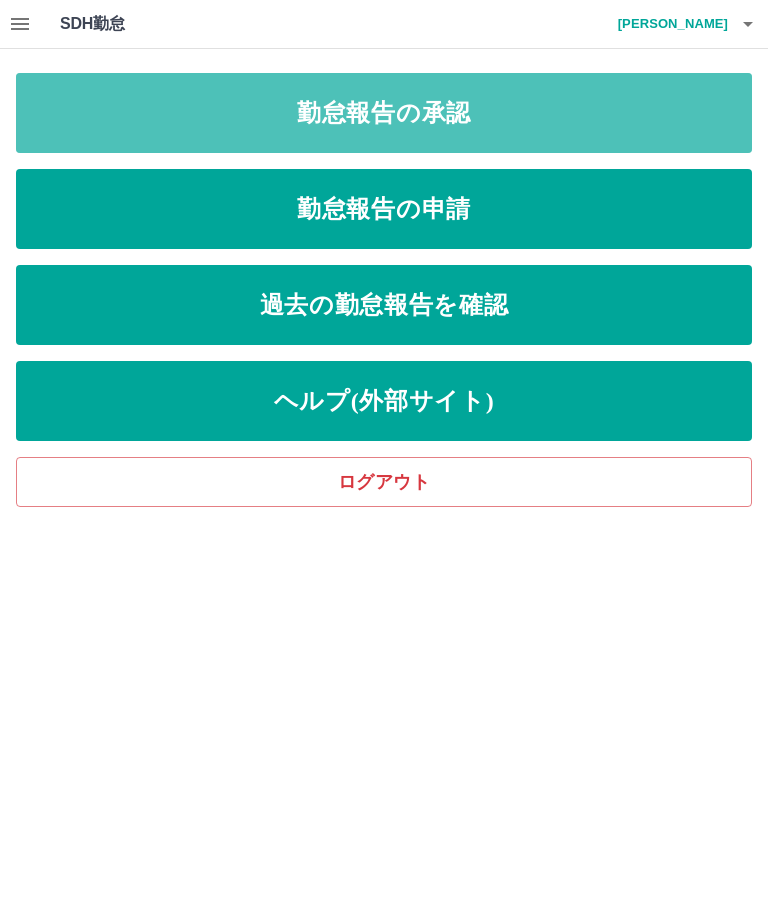 click on "勤怠報告の承認" at bounding box center [384, 113] 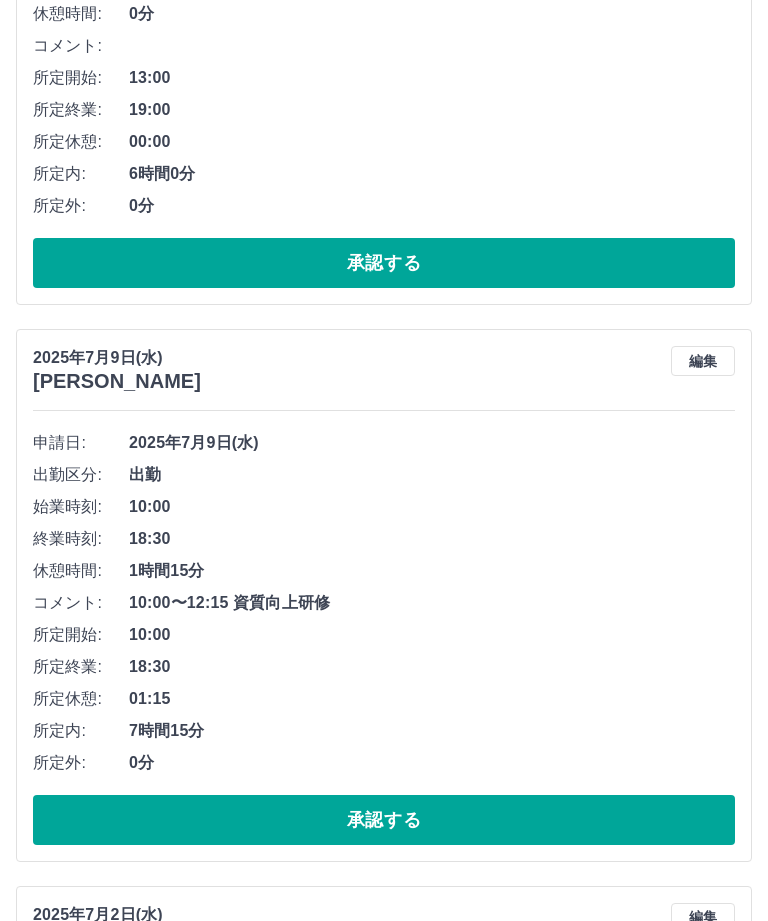 scroll, scrollTop: 7013, scrollLeft: 0, axis: vertical 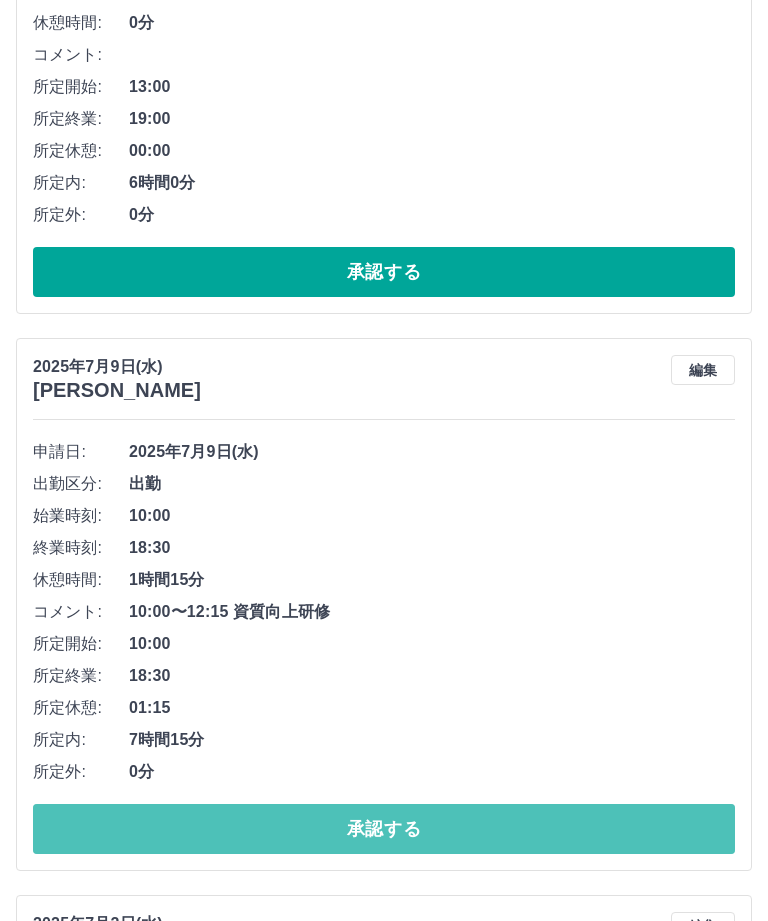 click on "承認する" at bounding box center [384, 830] 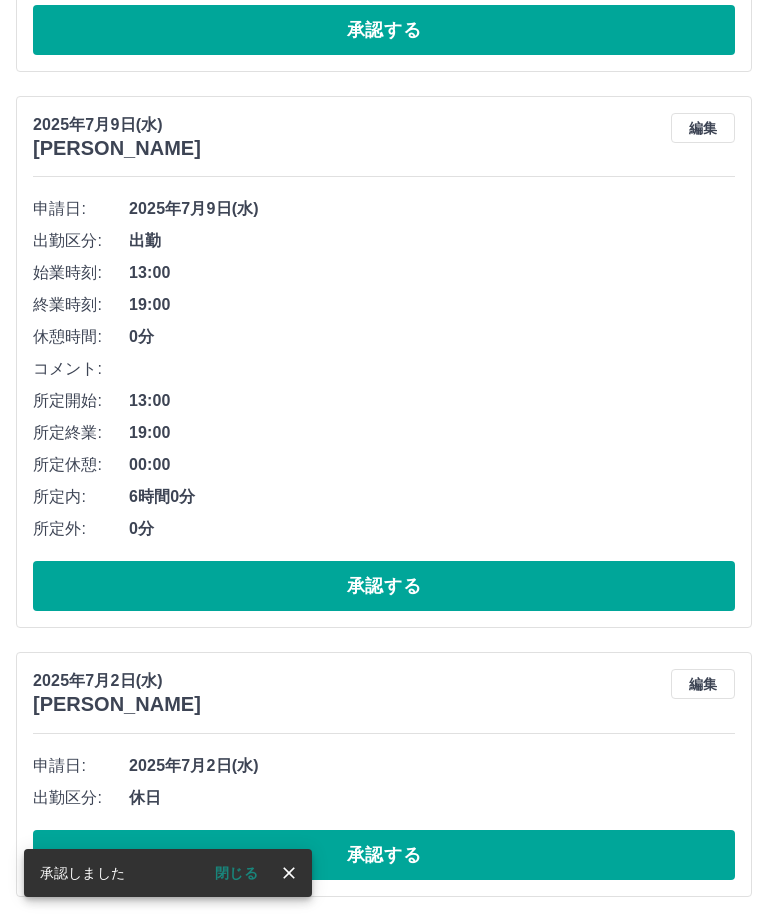 scroll, scrollTop: 6628, scrollLeft: 0, axis: vertical 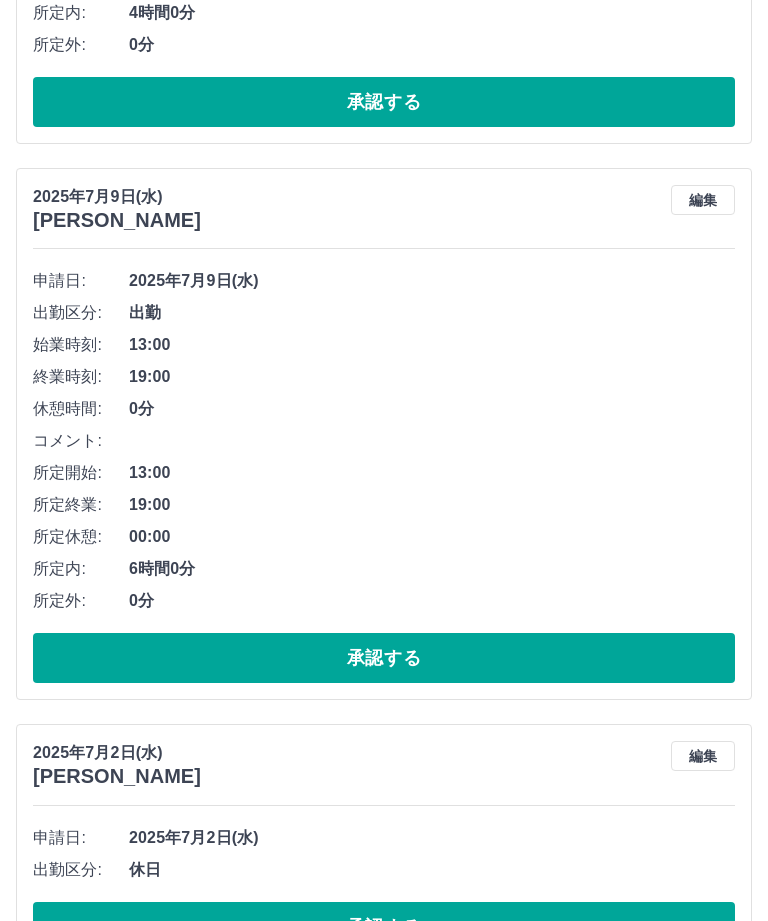click on "承認する" at bounding box center [384, 658] 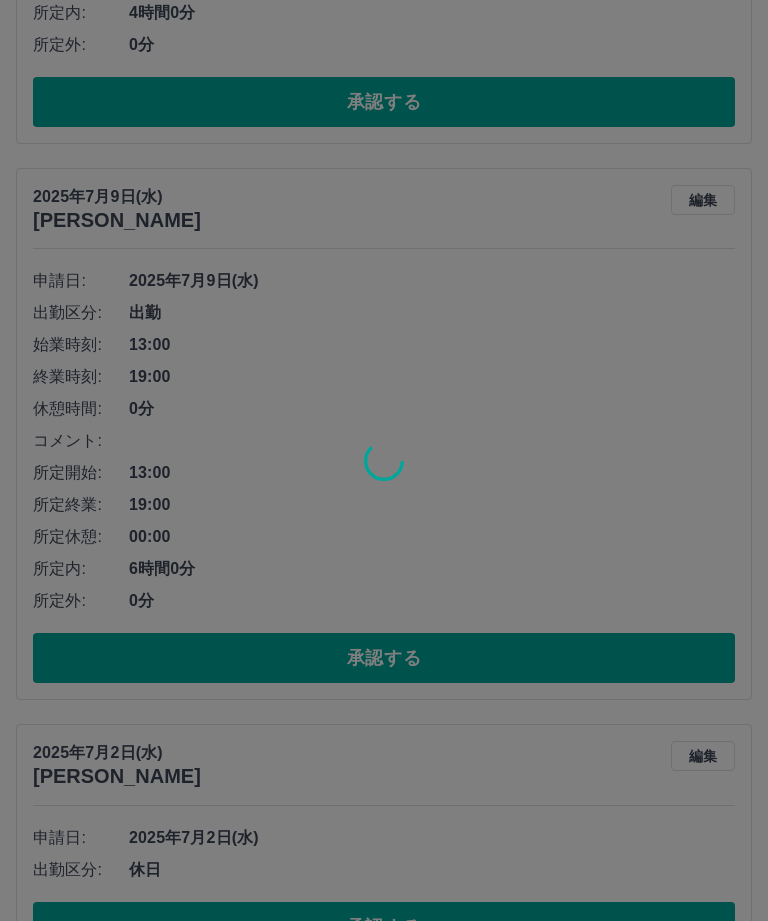 scroll, scrollTop: 6072, scrollLeft: 0, axis: vertical 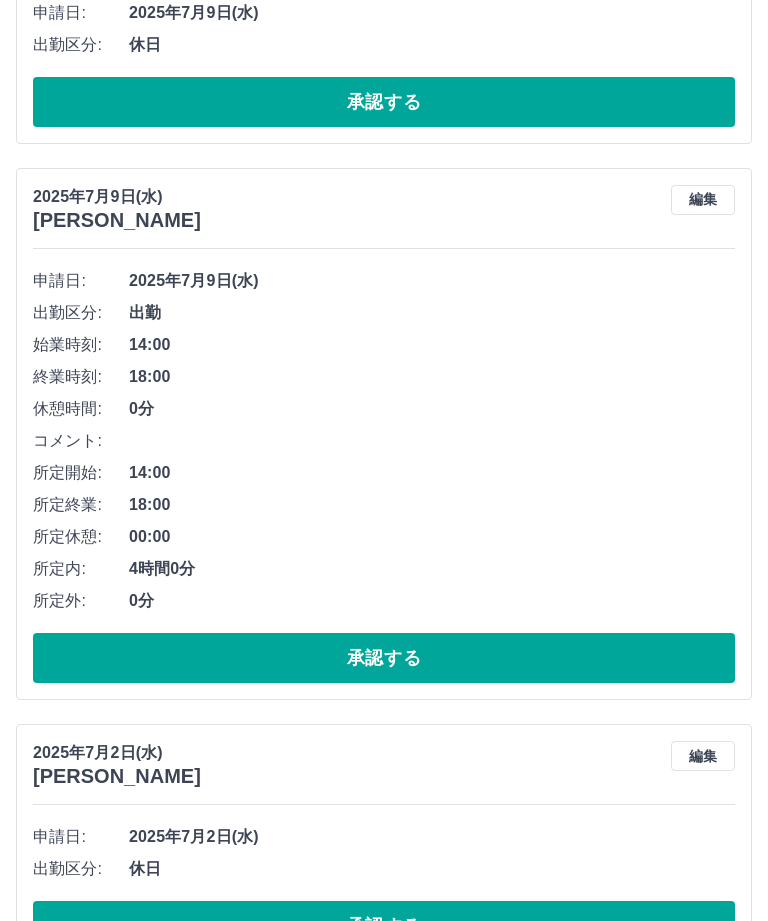 click on "承認する" at bounding box center [384, 658] 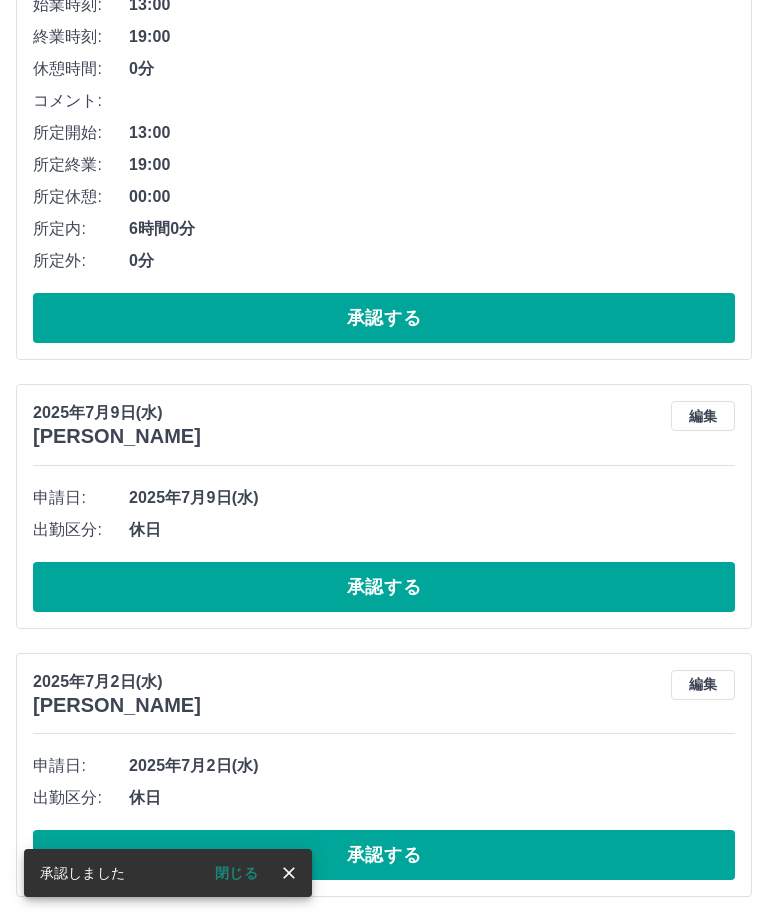 scroll, scrollTop: 5516, scrollLeft: 0, axis: vertical 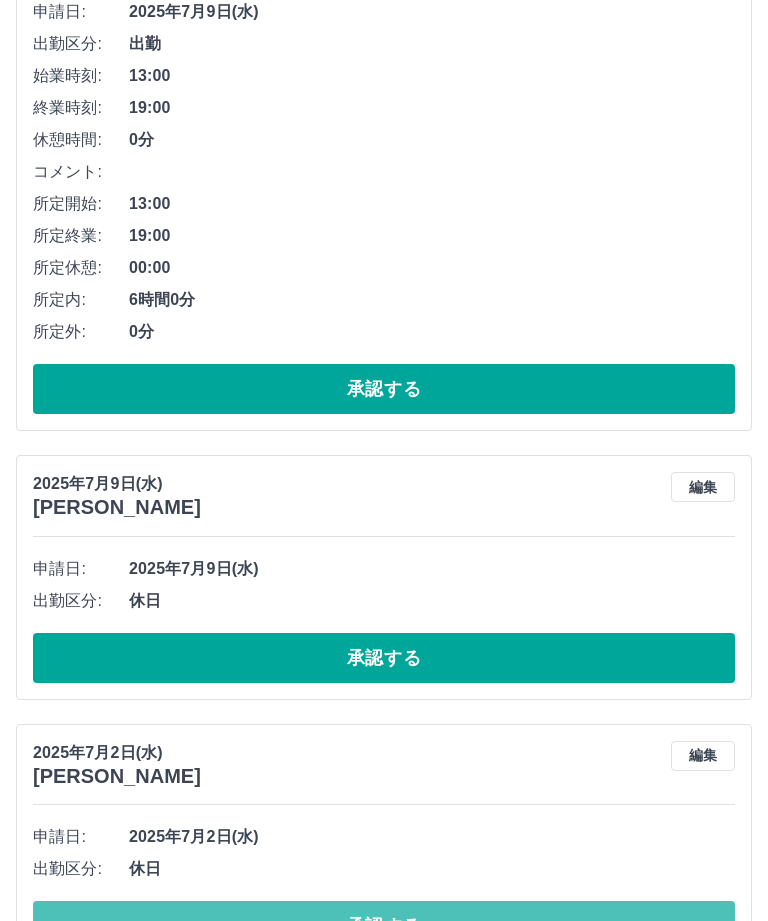 click on "承認する" at bounding box center [384, 926] 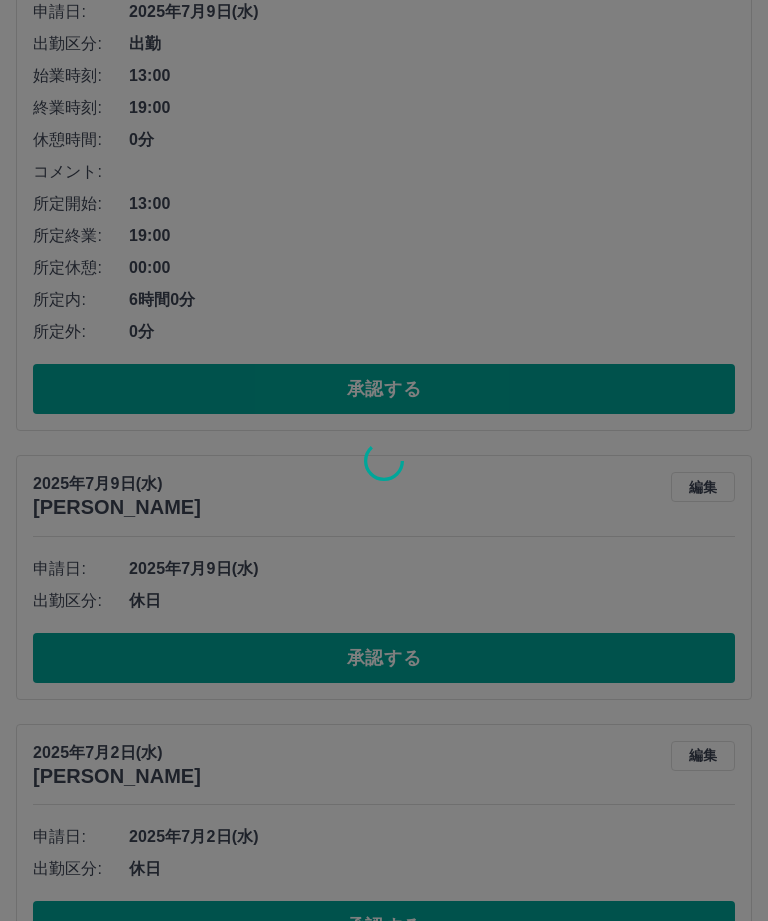 scroll, scrollTop: 5248, scrollLeft: 0, axis: vertical 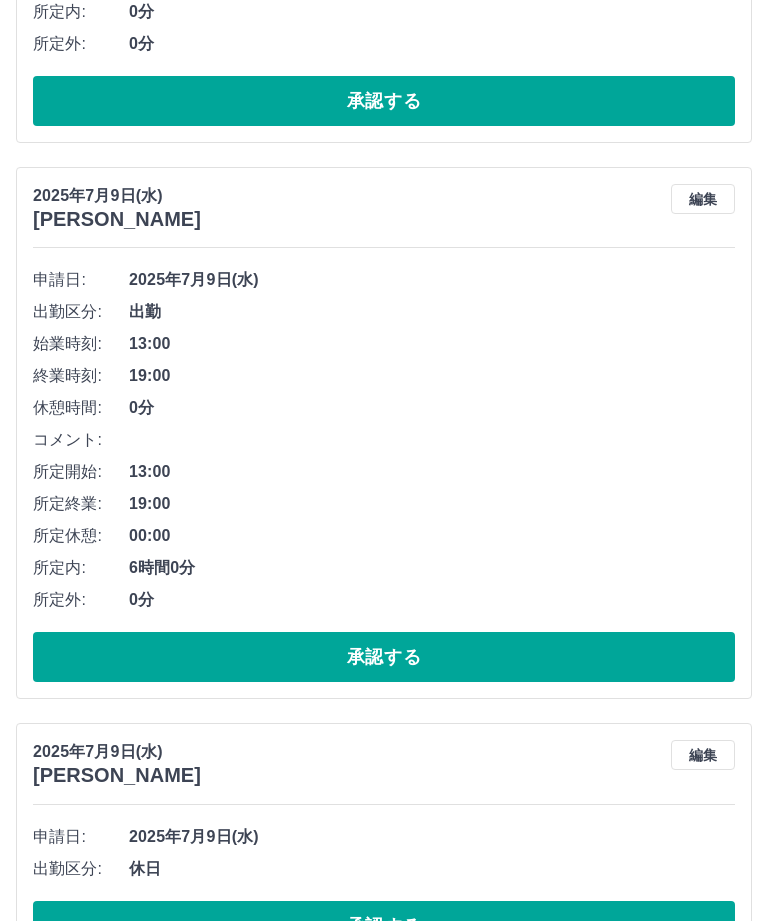 click on "承認する" at bounding box center [384, 926] 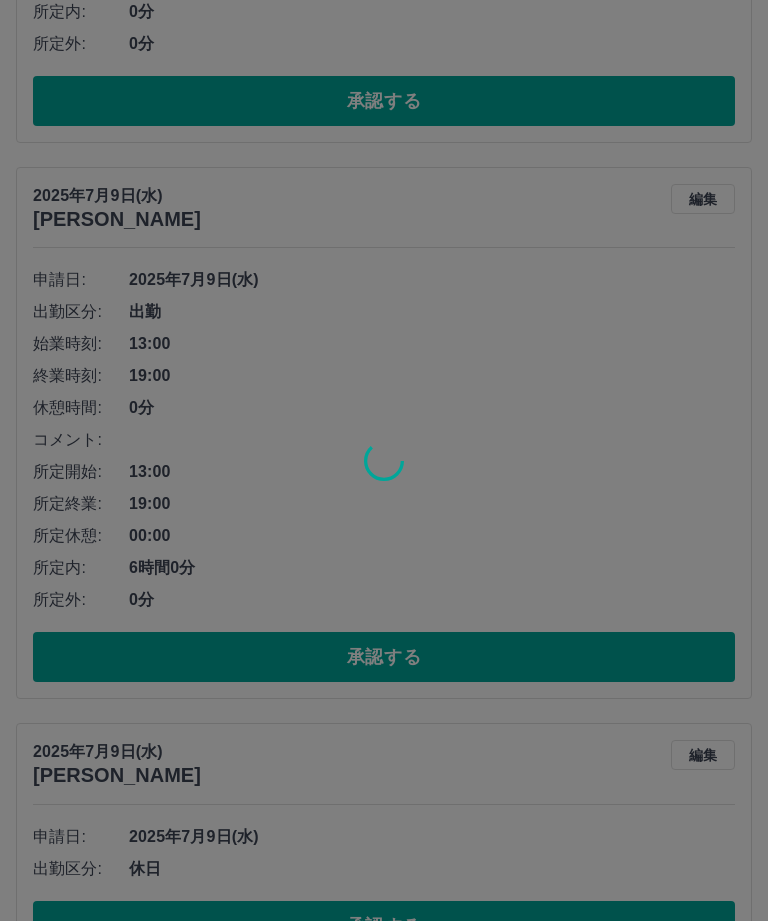 scroll, scrollTop: 4980, scrollLeft: 0, axis: vertical 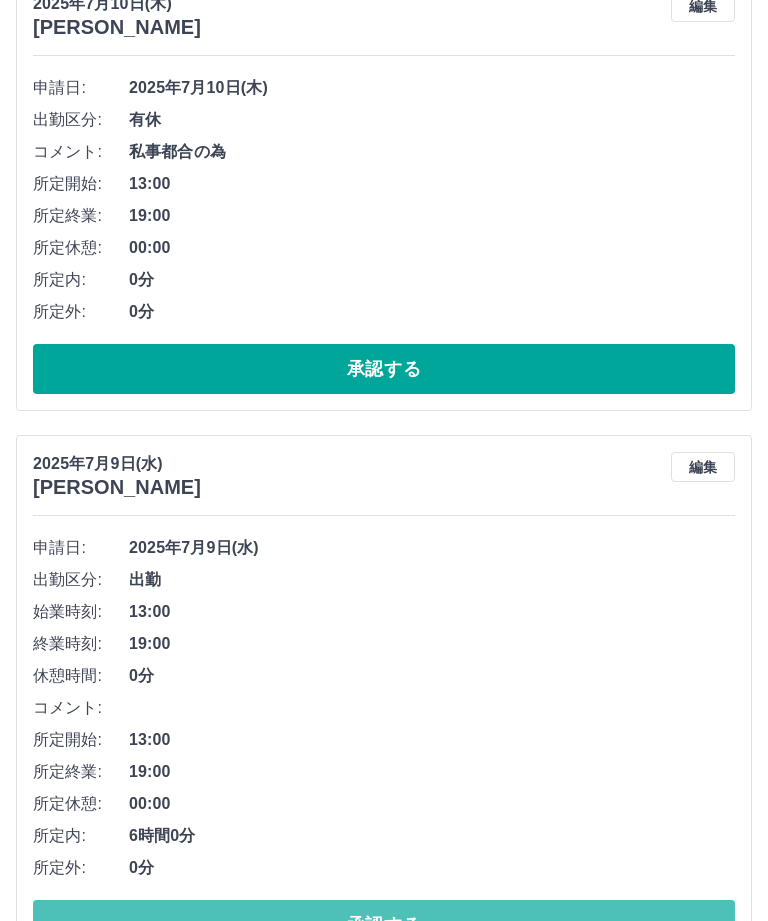 click on "承認する" at bounding box center (384, 925) 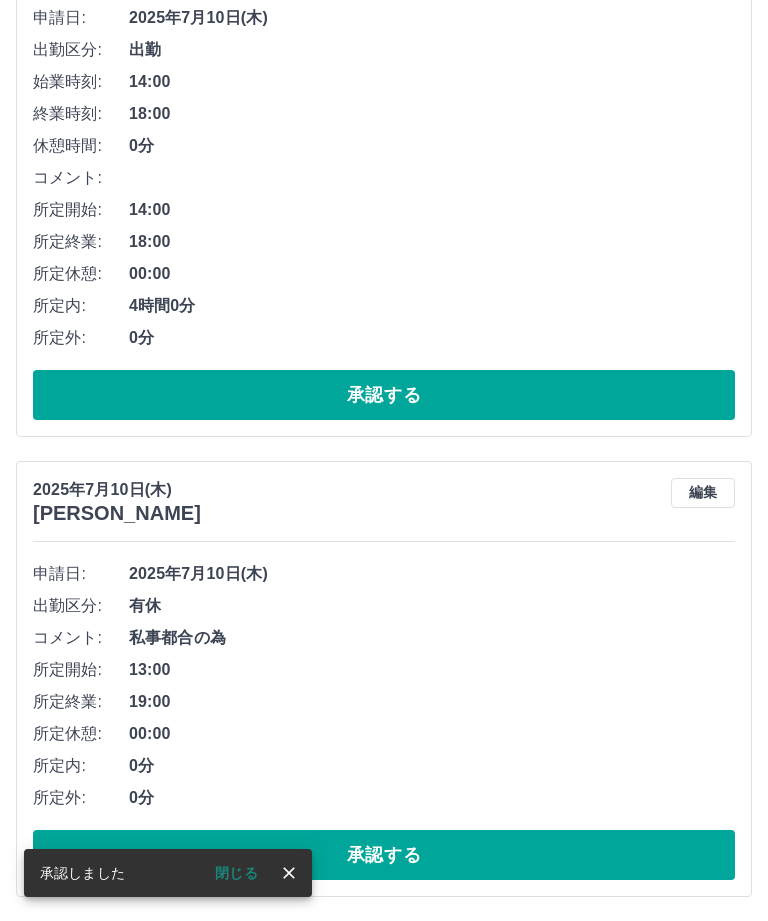 scroll, scrollTop: 4424, scrollLeft: 0, axis: vertical 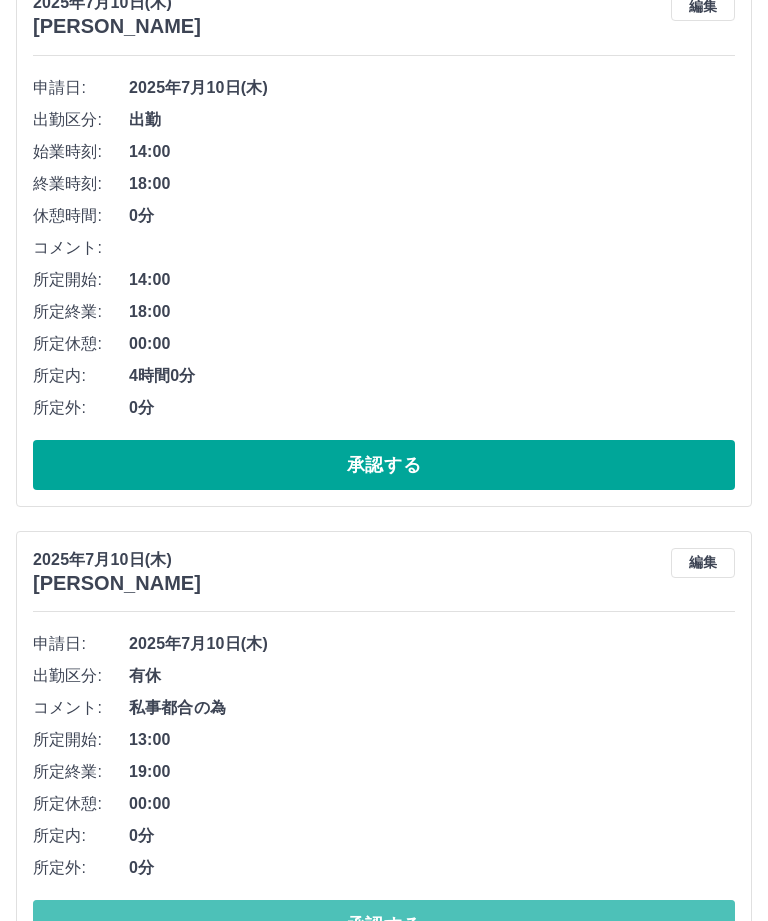 click on "承認する" at bounding box center [384, 925] 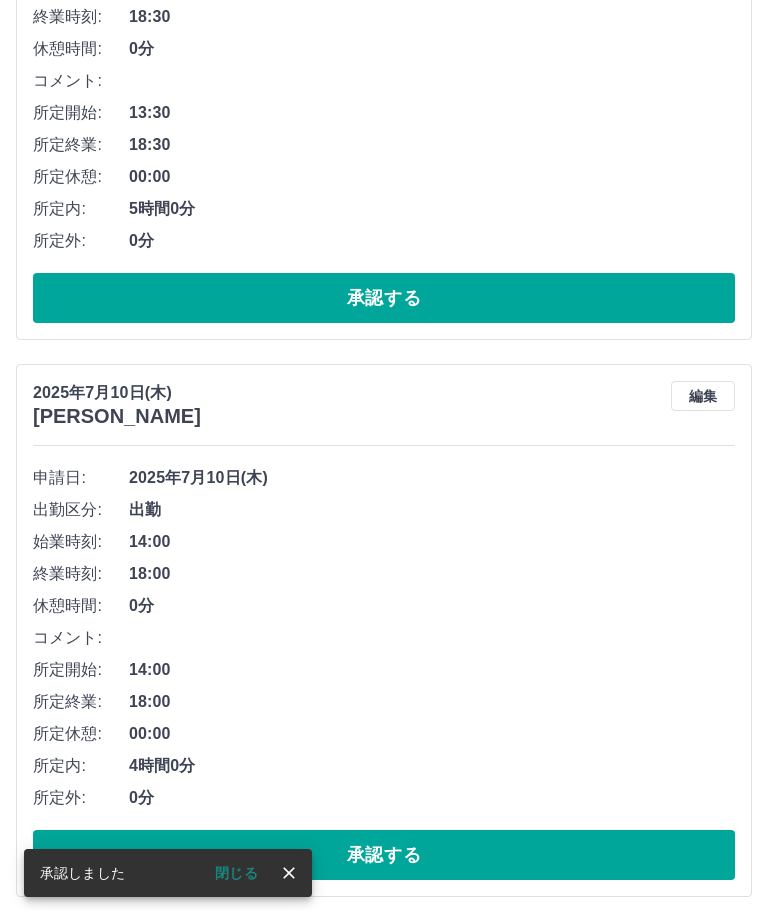 scroll, scrollTop: 3964, scrollLeft: 0, axis: vertical 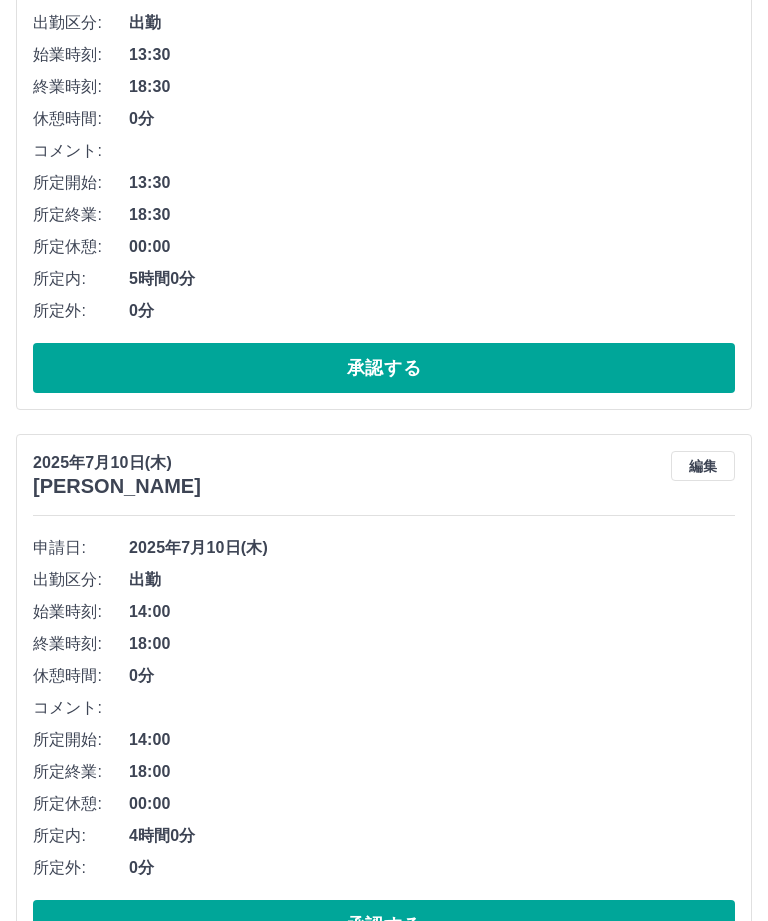 click on "承認する" at bounding box center [384, 925] 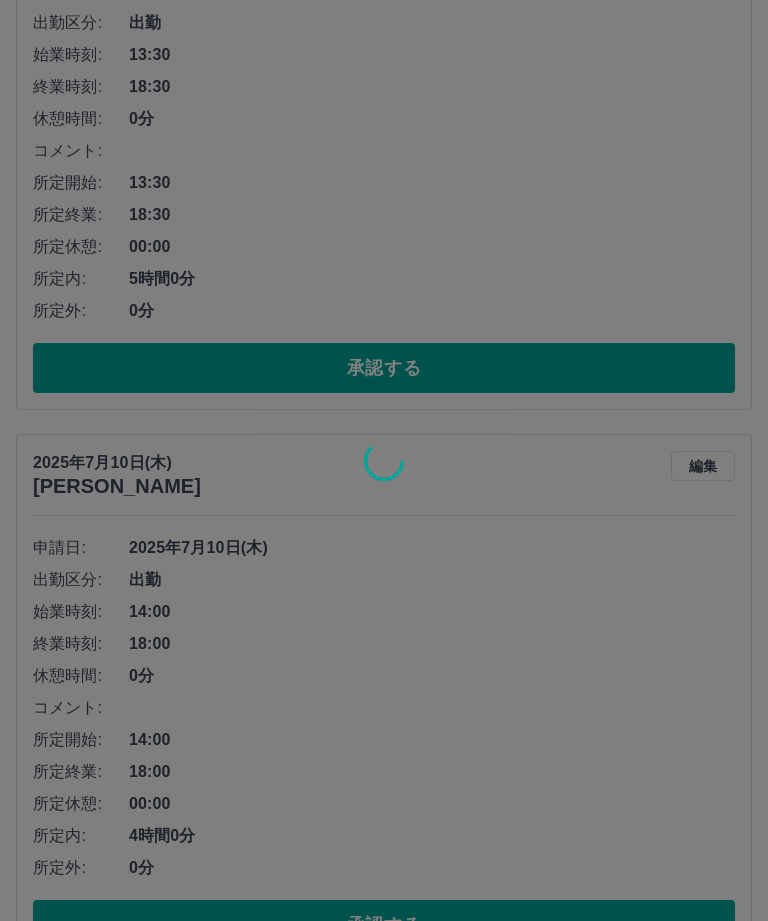 scroll, scrollTop: 3408, scrollLeft: 0, axis: vertical 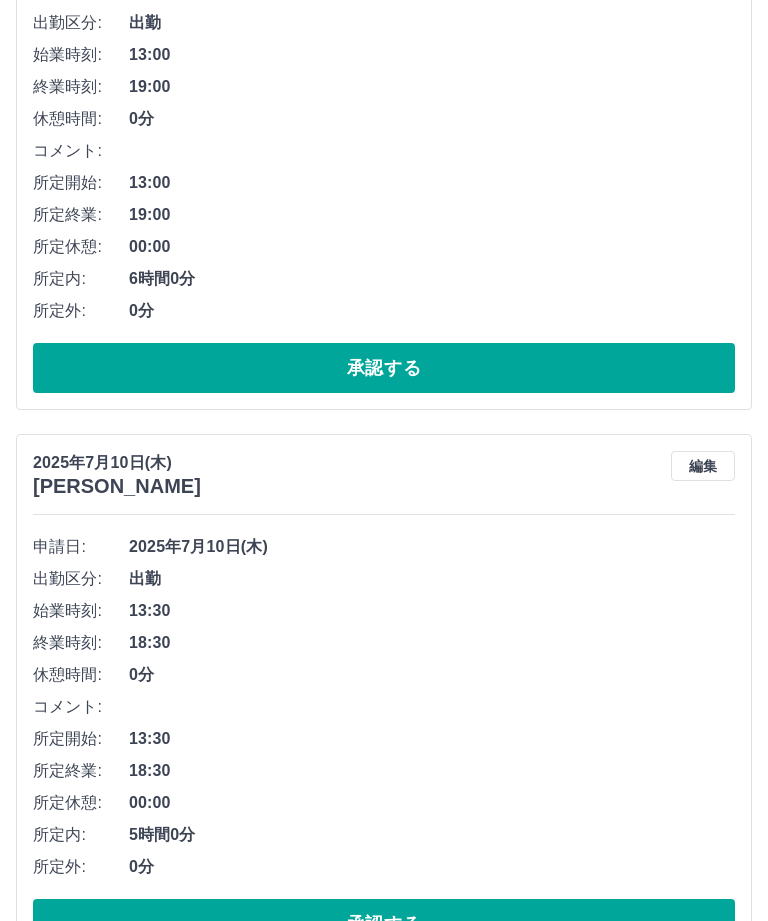 click on "承認する" at bounding box center (384, 924) 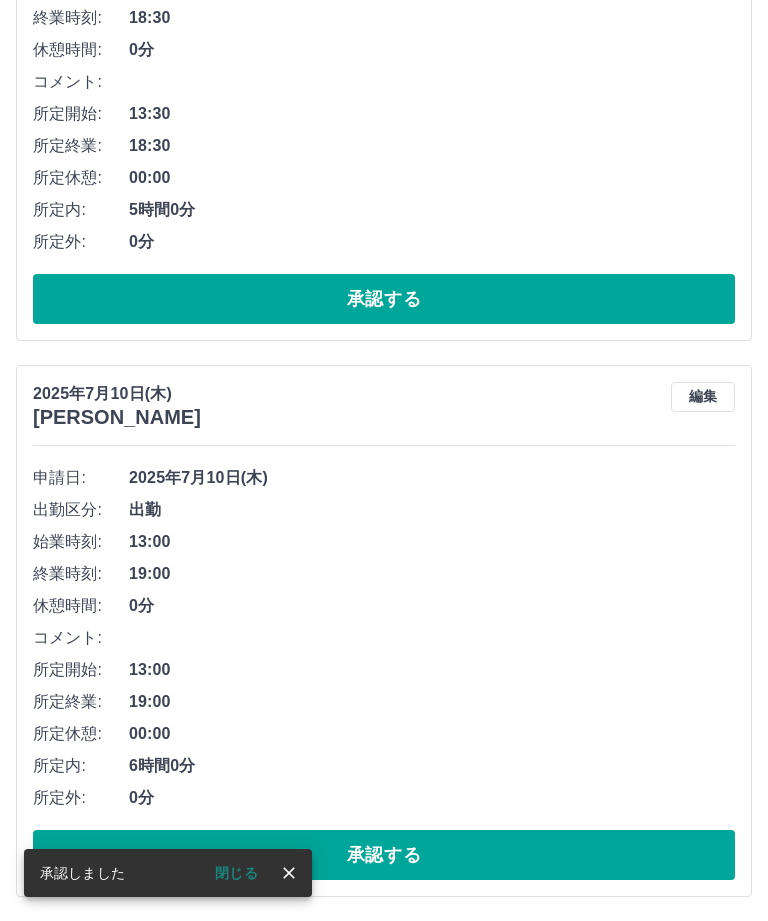 scroll, scrollTop: 2852, scrollLeft: 0, axis: vertical 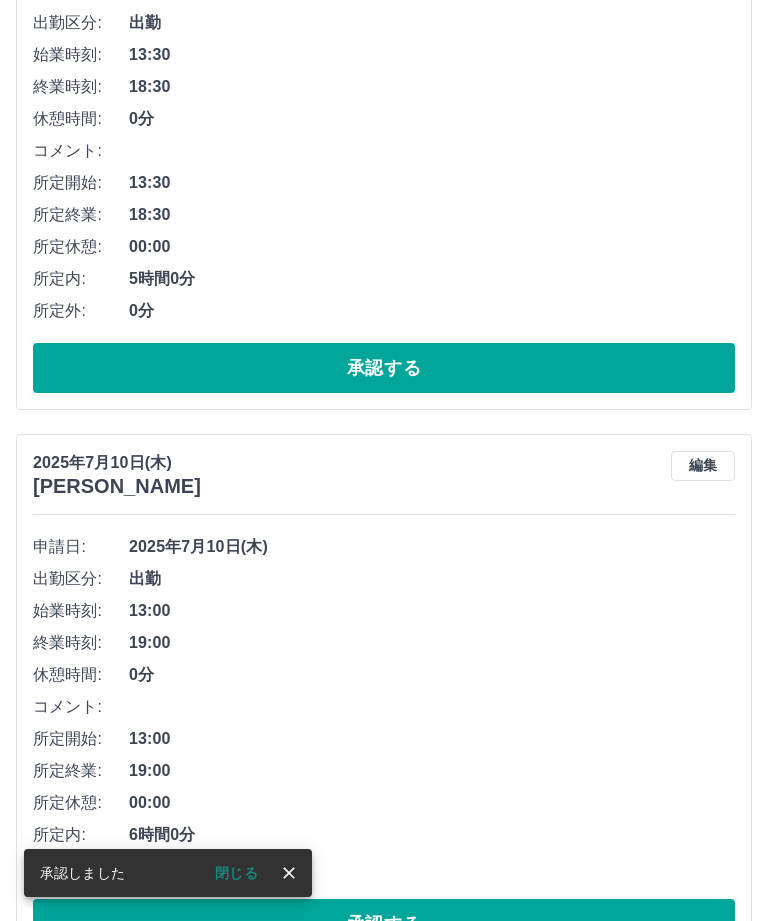 click on "承認する" at bounding box center (384, 924) 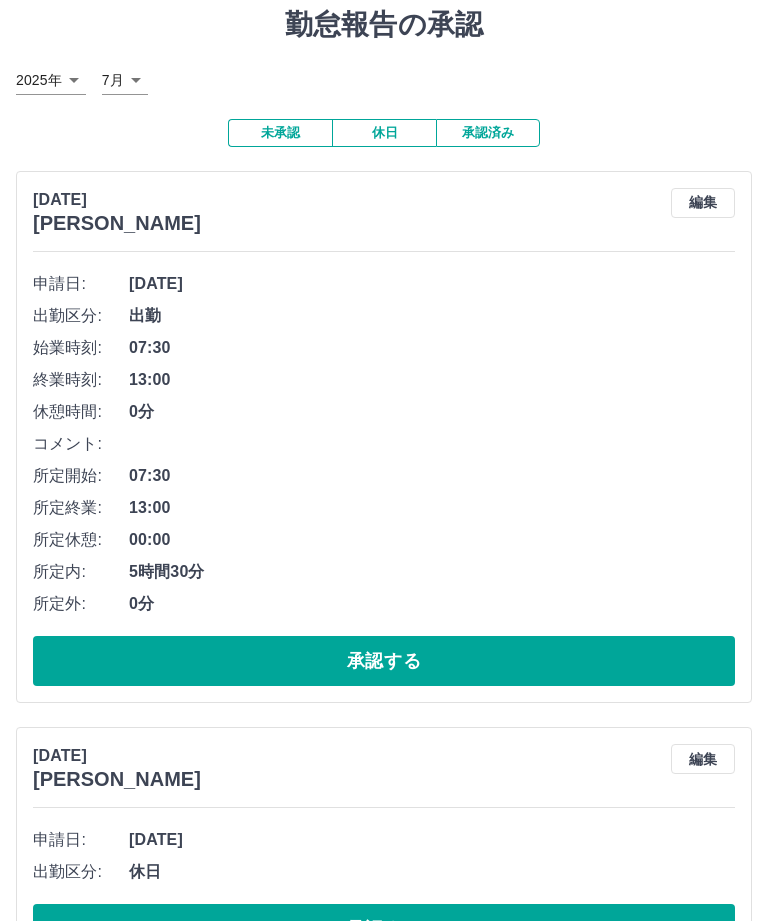 scroll, scrollTop: 0, scrollLeft: 0, axis: both 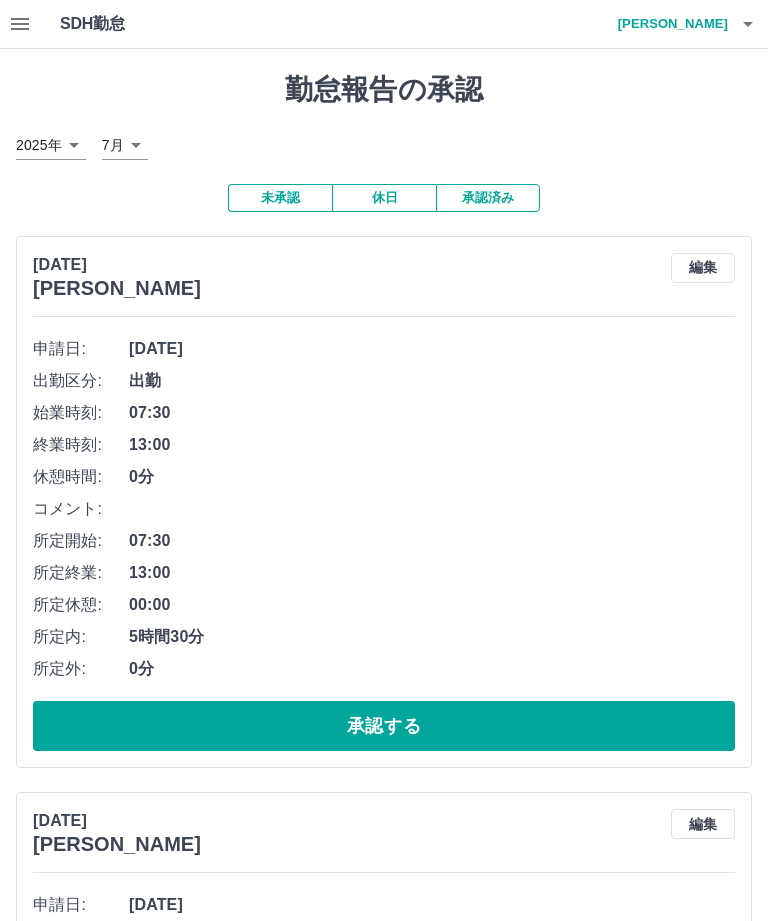 click 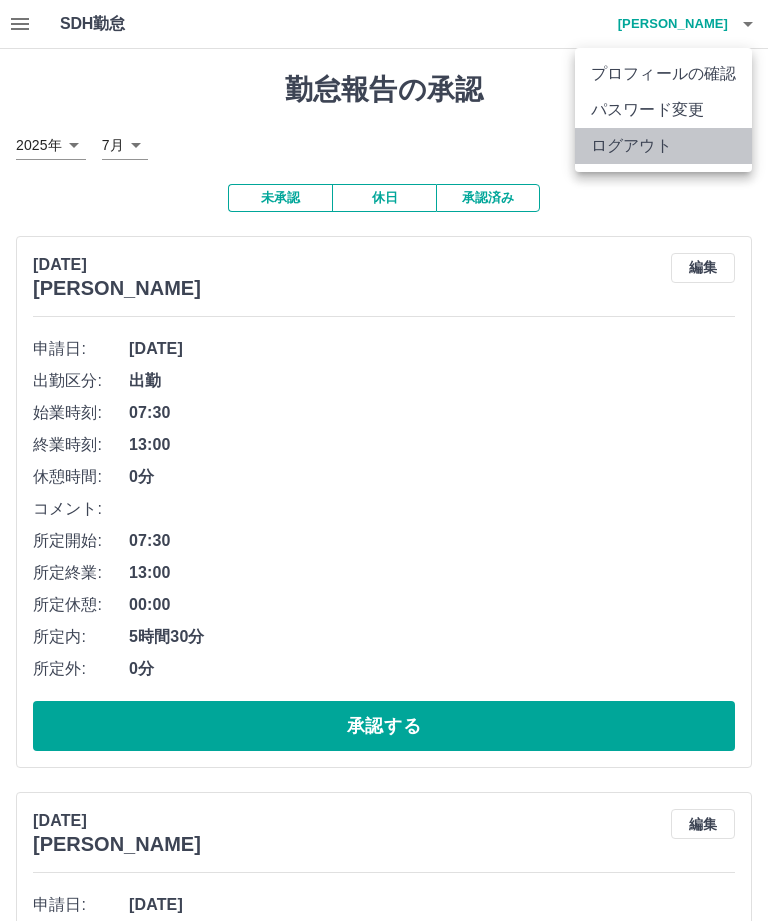 click on "ログアウト" at bounding box center (663, 146) 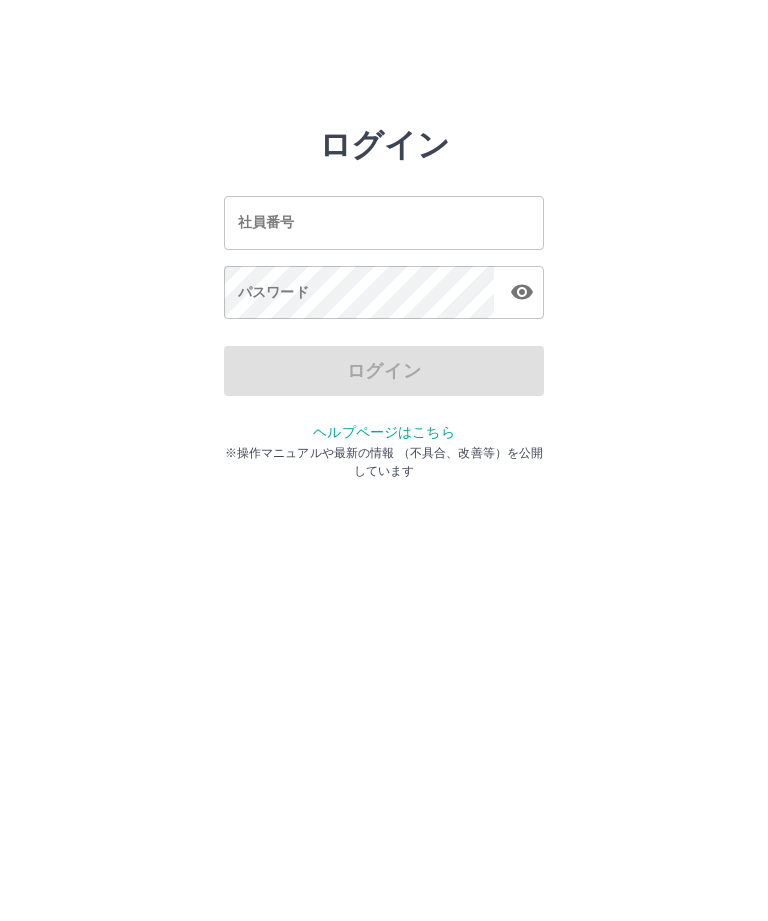 scroll, scrollTop: 0, scrollLeft: 0, axis: both 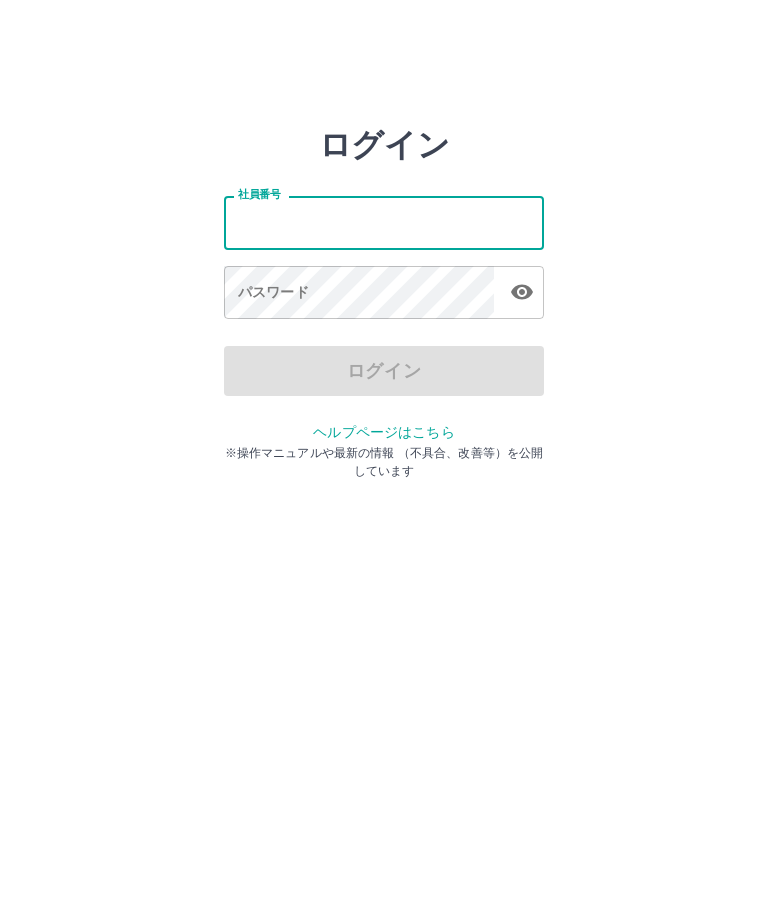 click on "ログイン 社員番号 社員番号 パスワード パスワード ログイン ヘルプページはこちら ※操作マニュアルや最新の情報 （不具合、改善等）を公開しています" at bounding box center [384, 223] 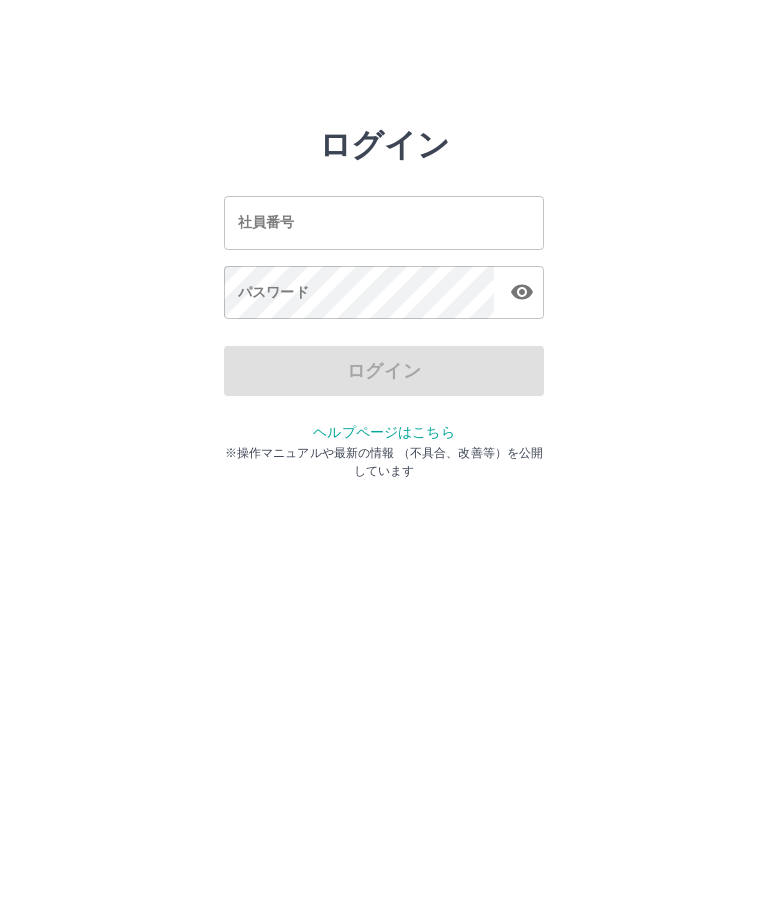 click on "社員番号" at bounding box center [384, 222] 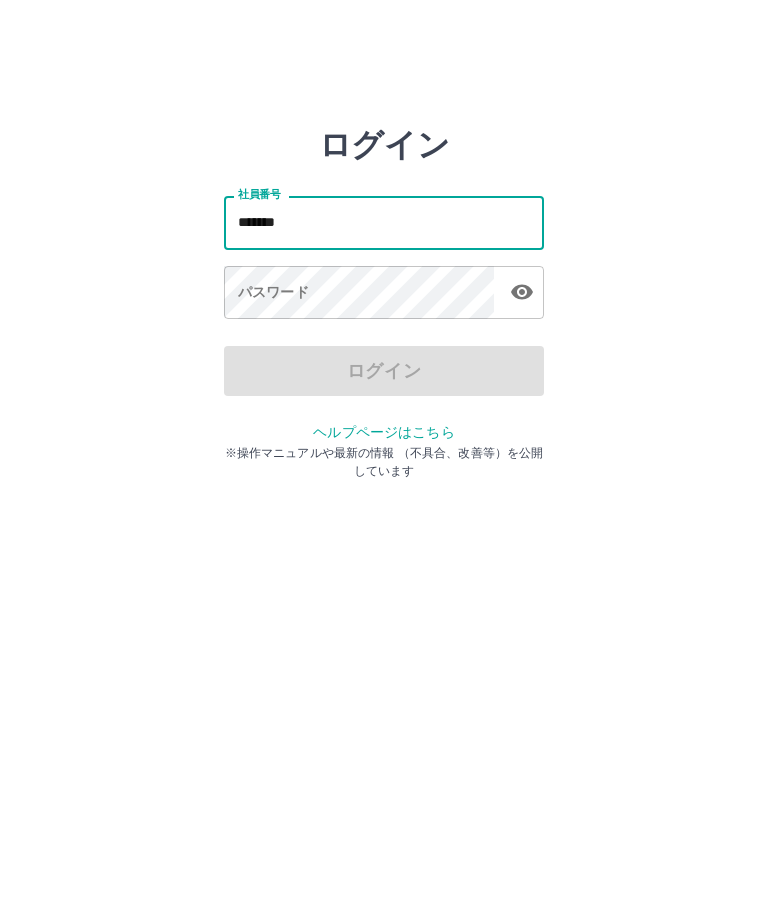 type on "*******" 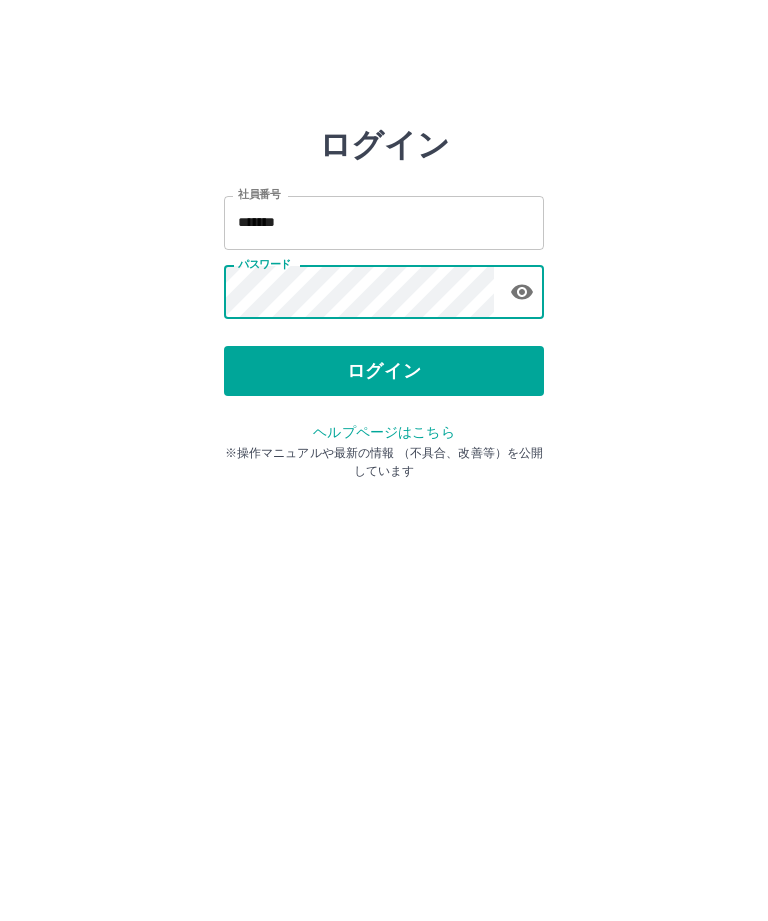 click on "ログイン" at bounding box center (384, 371) 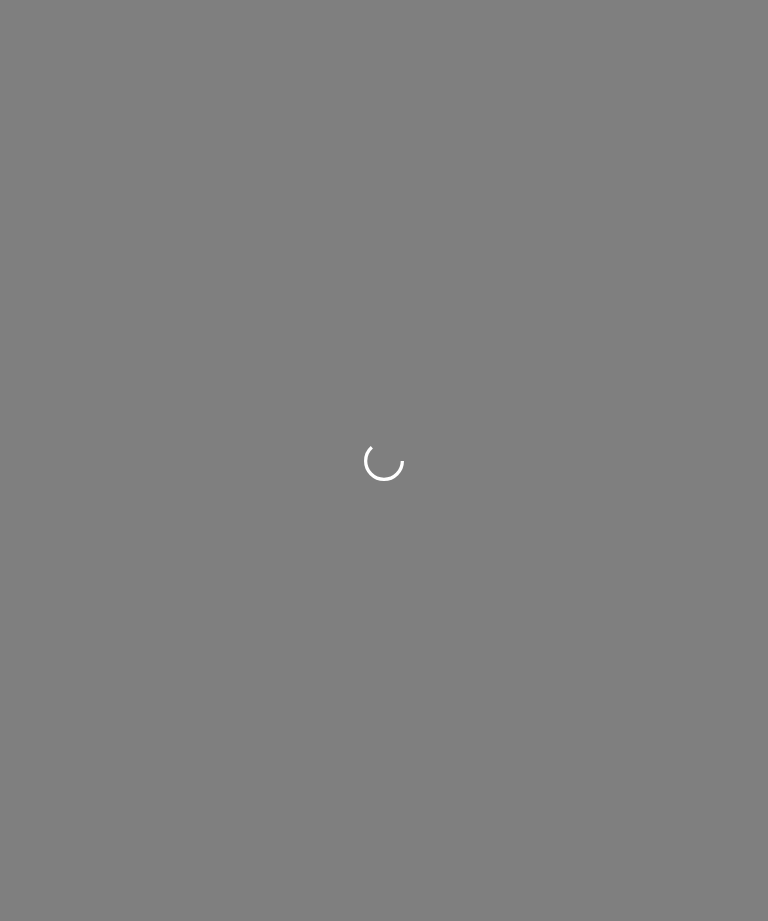scroll, scrollTop: 0, scrollLeft: 0, axis: both 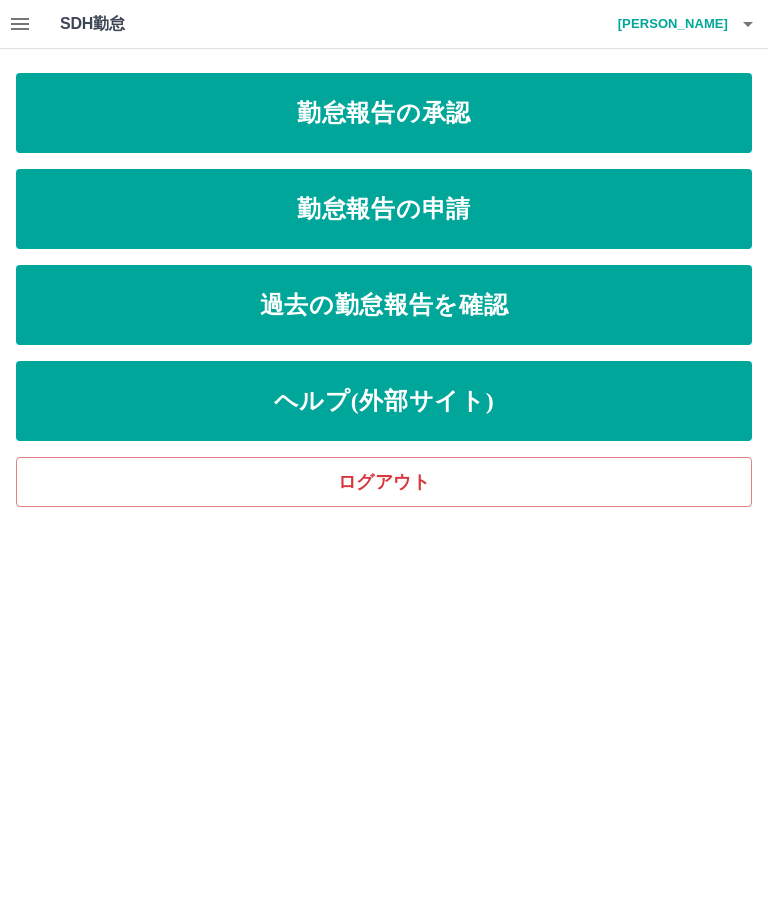 click on "勤怠報告の申請" at bounding box center [384, 209] 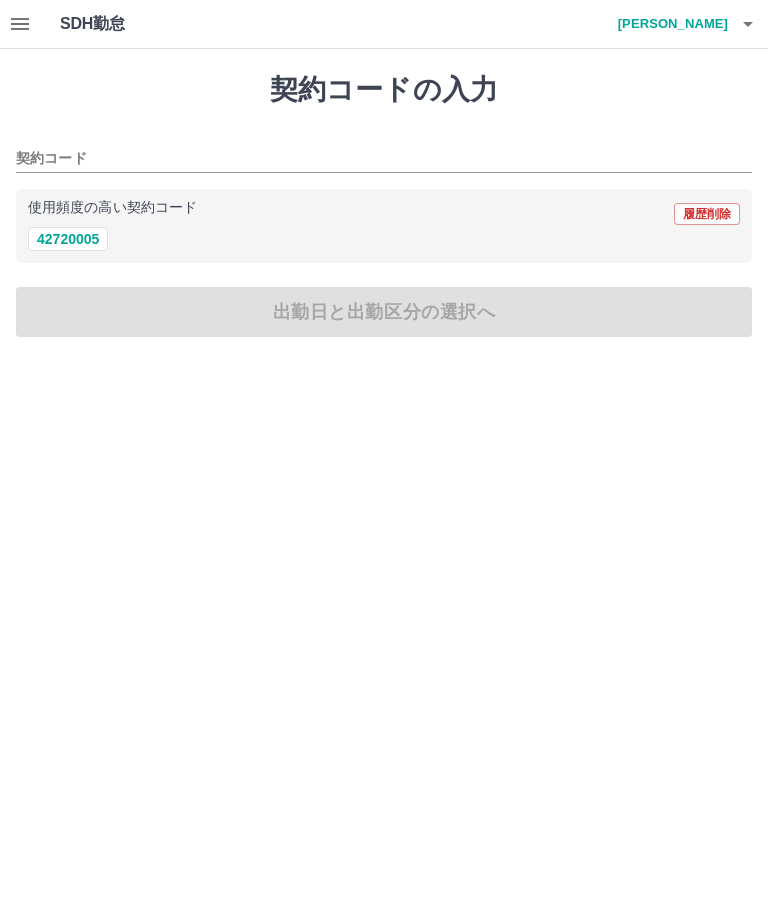 click on "42720005" at bounding box center [68, 239] 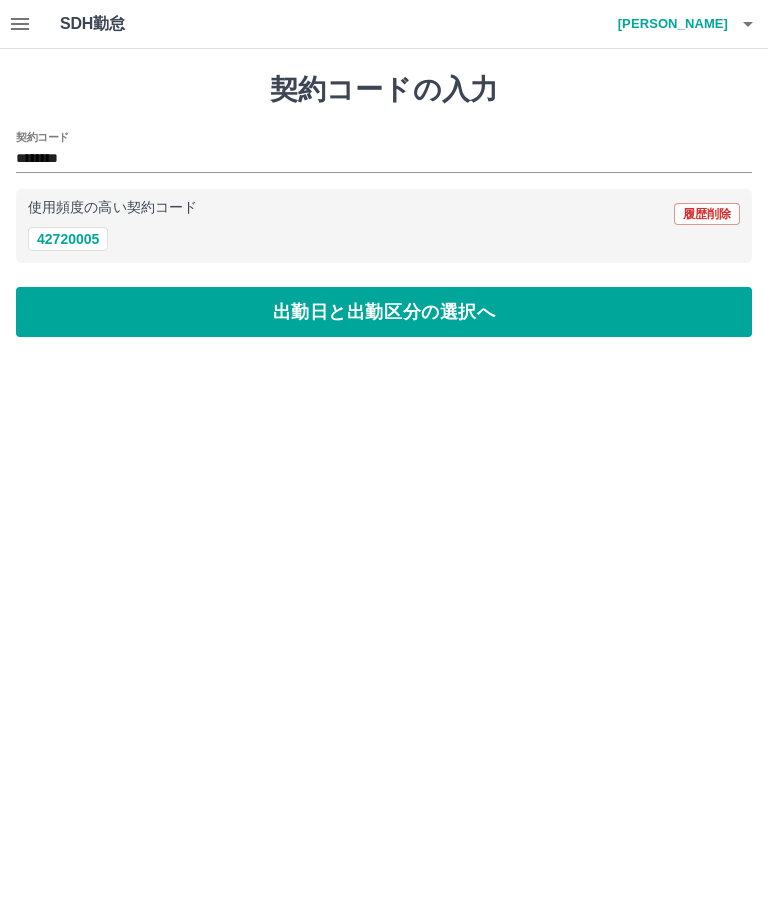 click on "出勤日と出勤区分の選択へ" at bounding box center [384, 312] 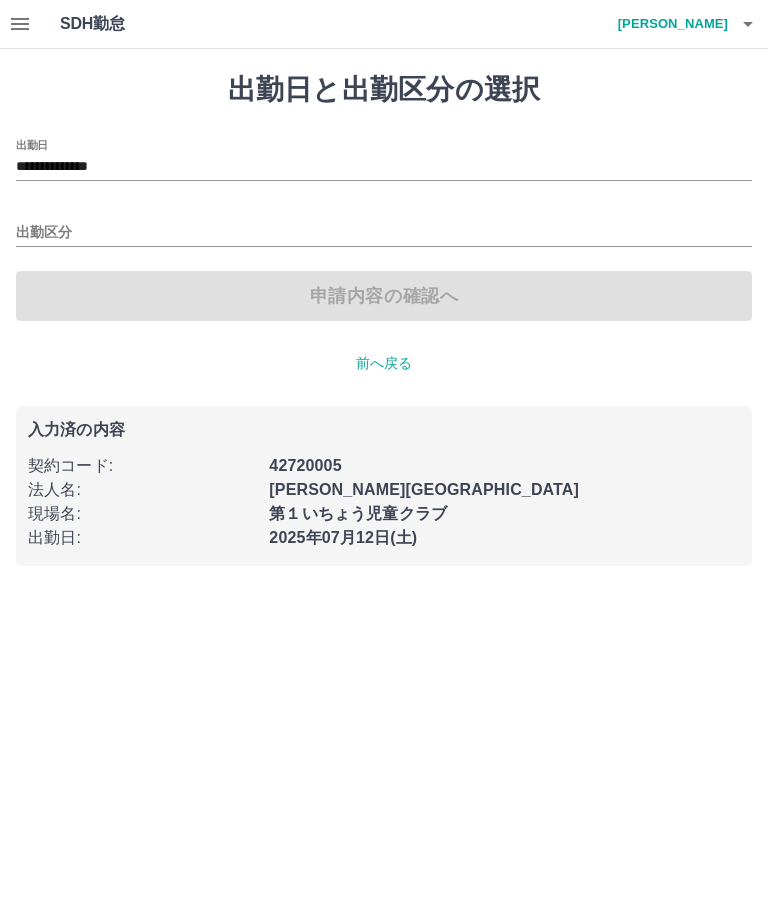 click on "**********" at bounding box center [384, 167] 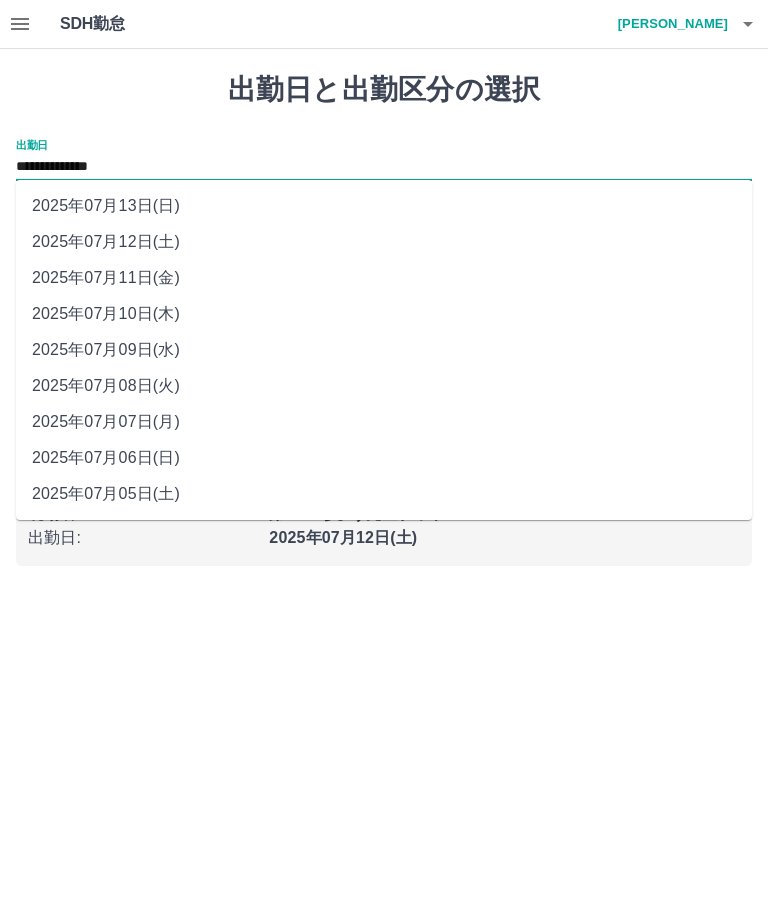 click on "2025年07月10日(木)" at bounding box center [384, 314] 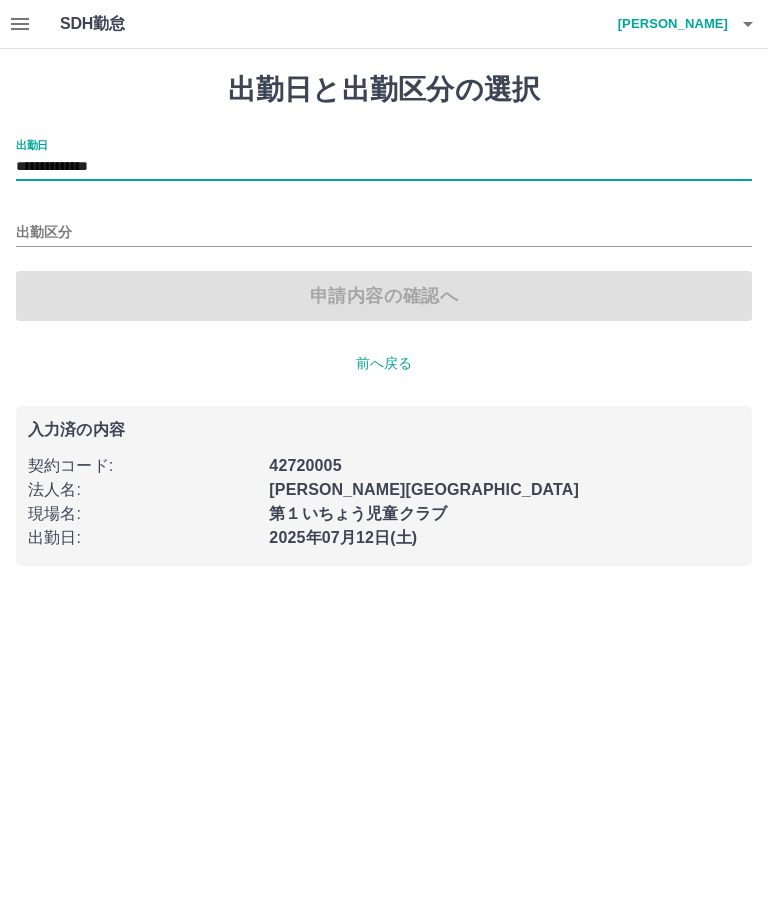 click on "出勤区分" at bounding box center (384, 233) 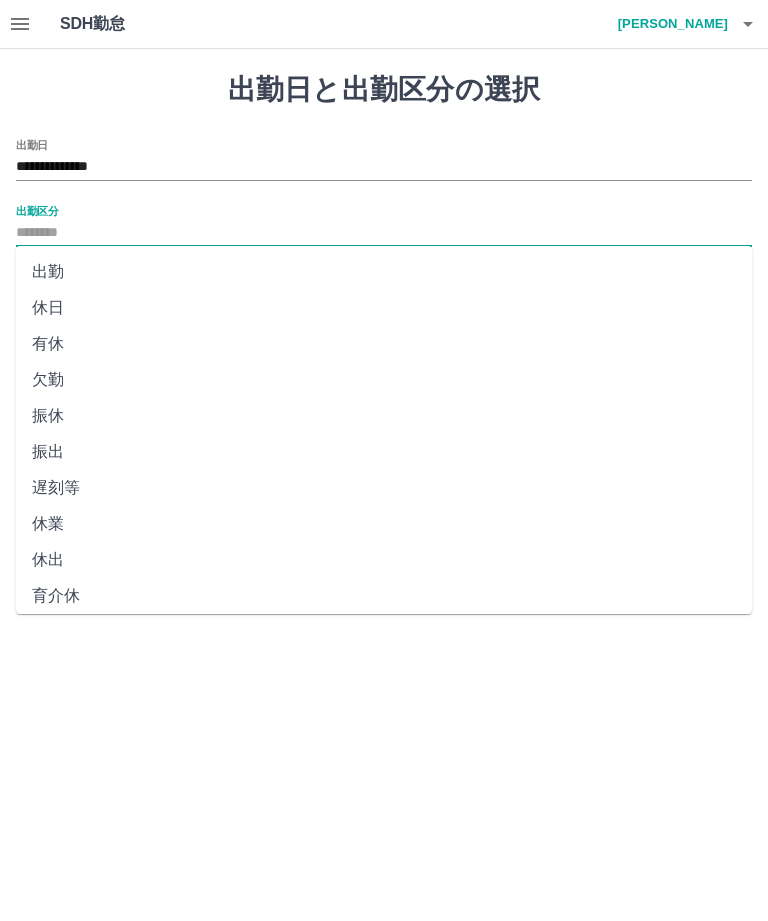 click on "出勤" at bounding box center (384, 272) 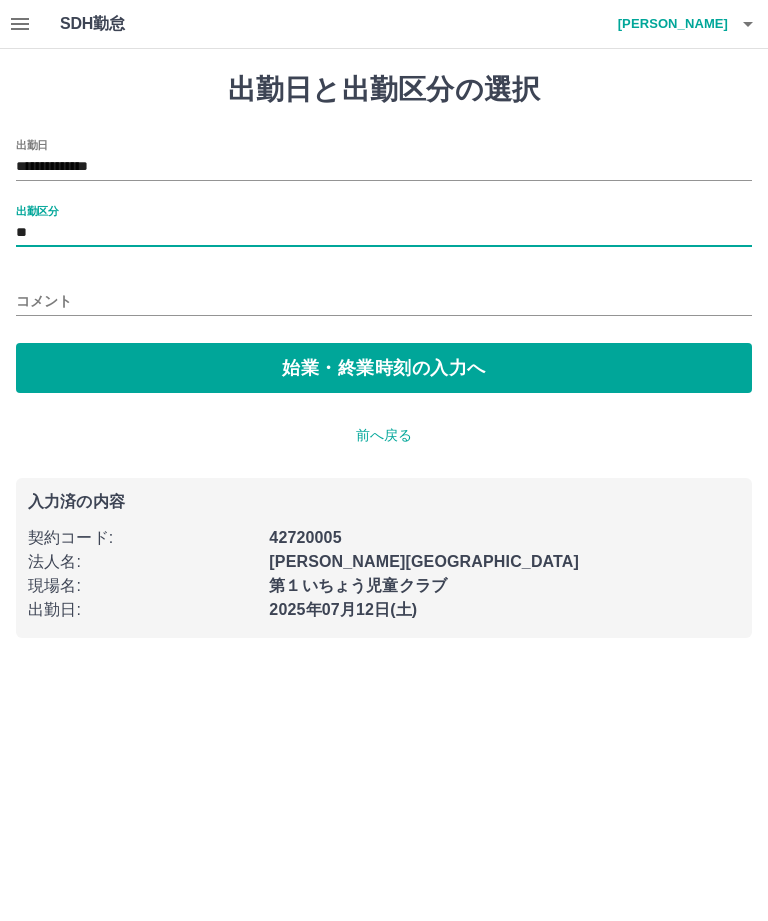 click on "始業・終業時刻の入力へ" at bounding box center [384, 368] 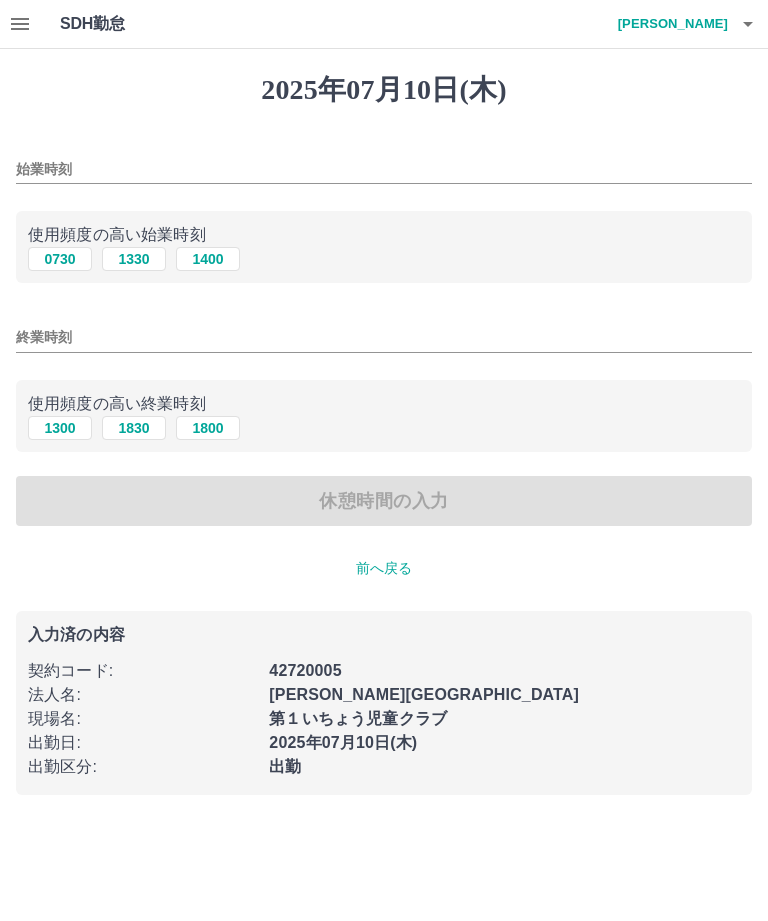 click on "始業時刻" at bounding box center [384, 169] 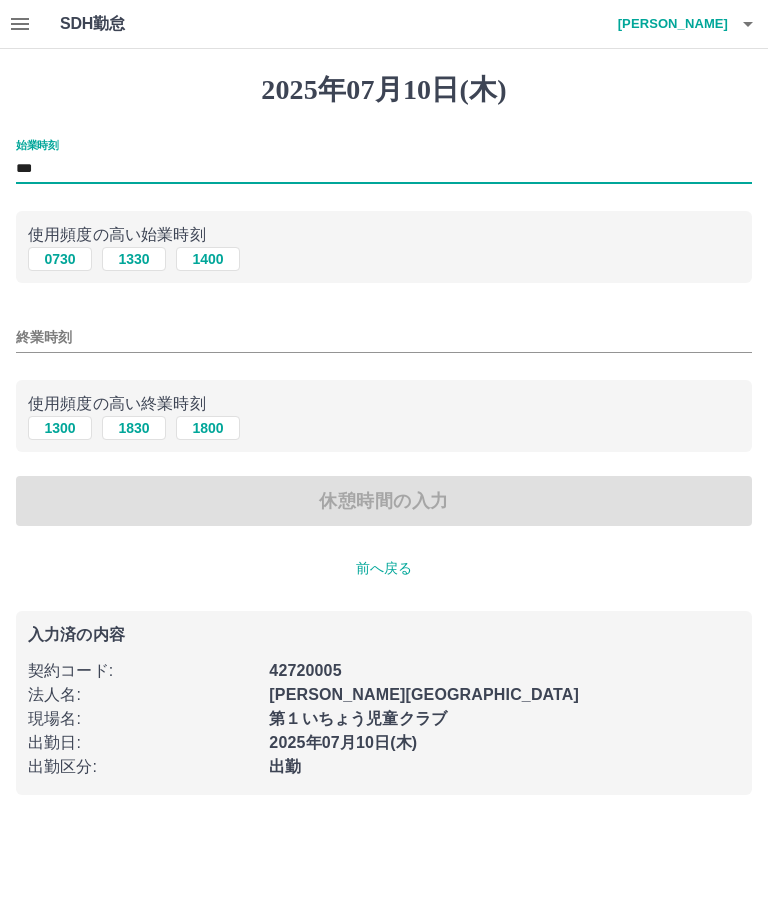 type on "***" 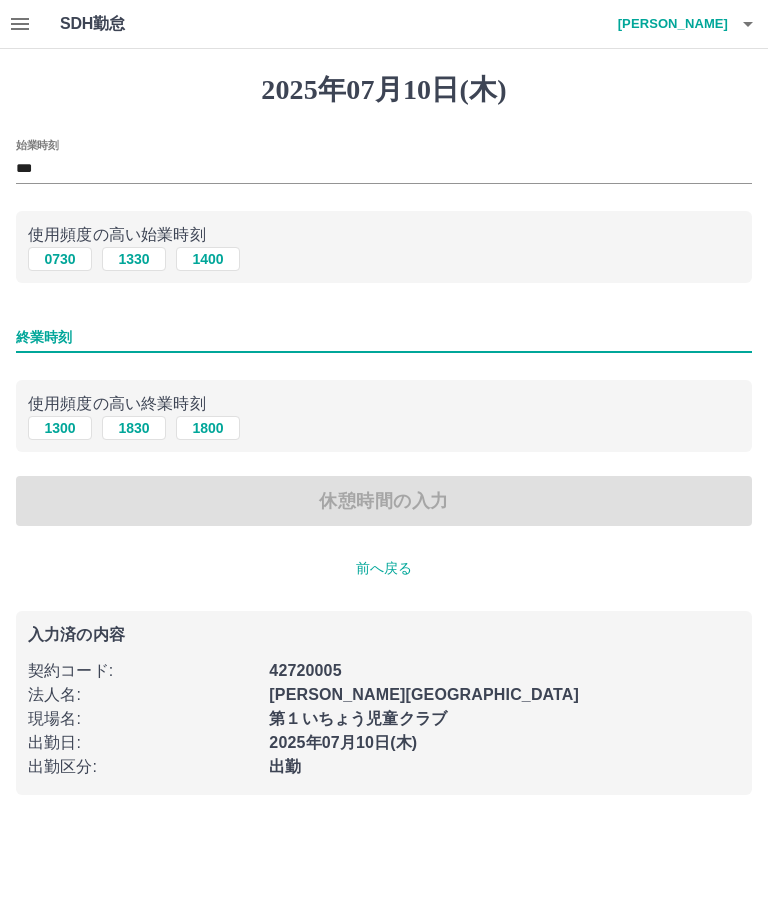 click on "終業時刻" at bounding box center (384, 337) 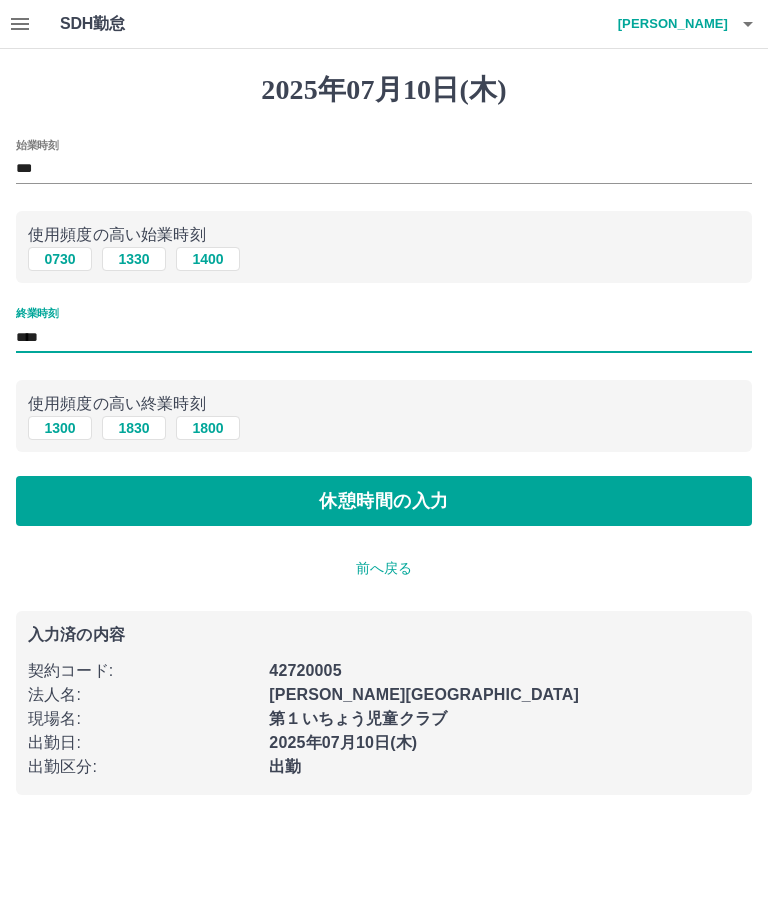 type on "****" 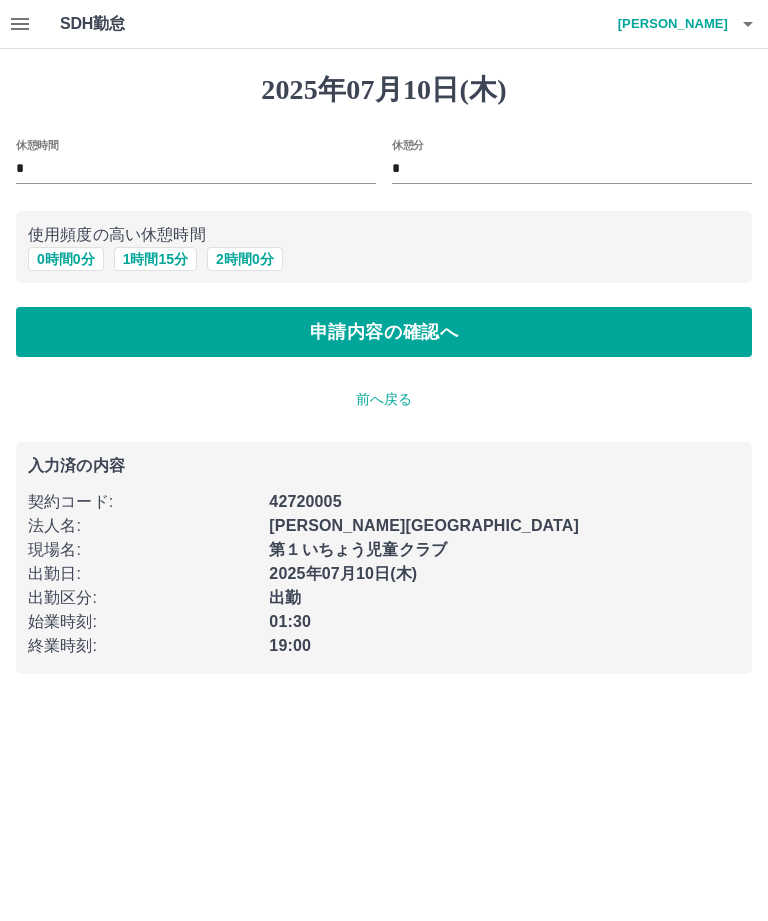 click on "0 時間 0 分" at bounding box center [66, 259] 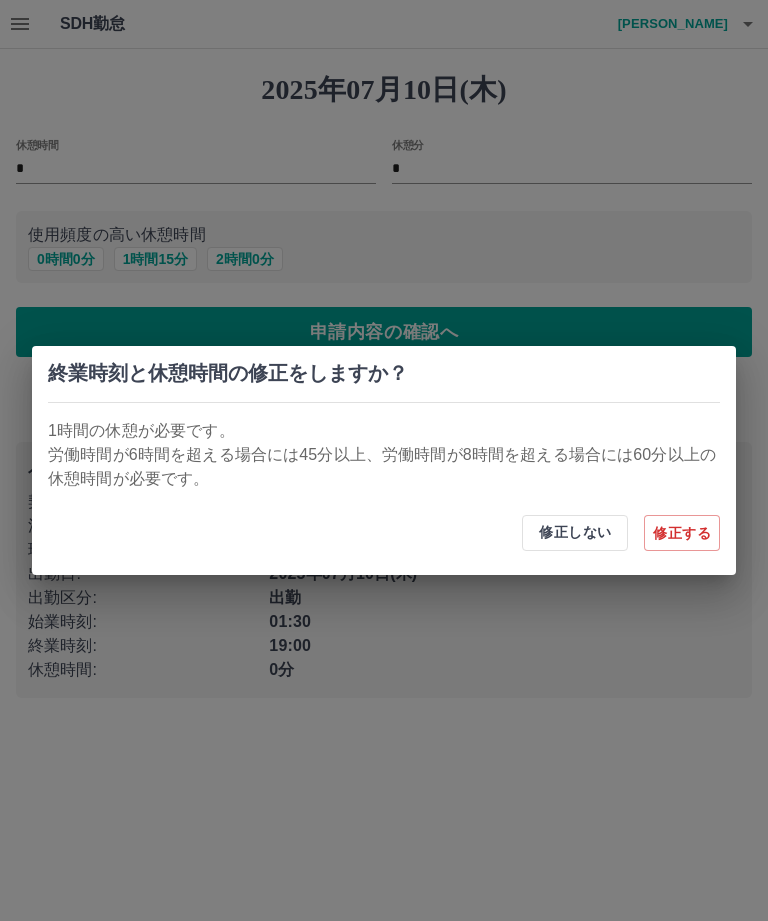 click on "修正する" at bounding box center (682, 533) 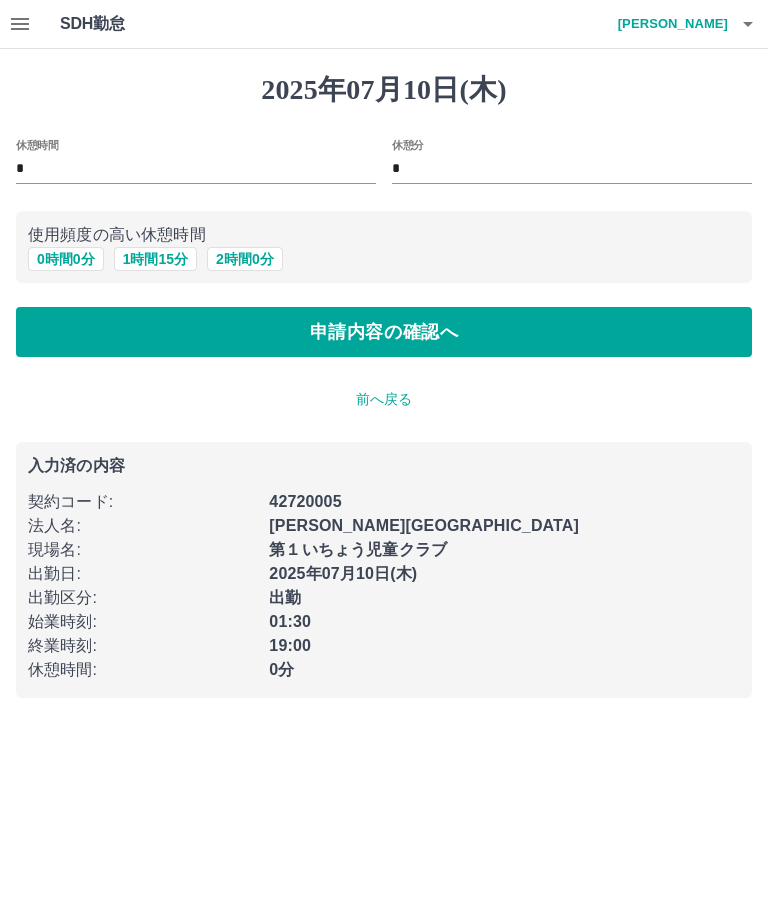 click on "19:00" at bounding box center [498, 640] 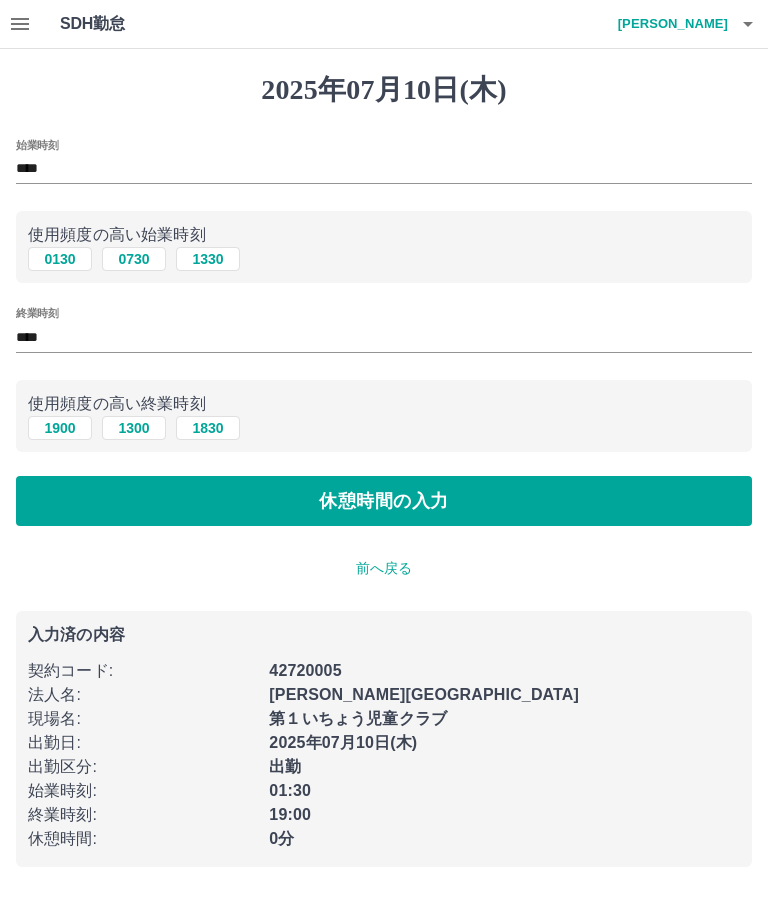click on "****" at bounding box center [384, 169] 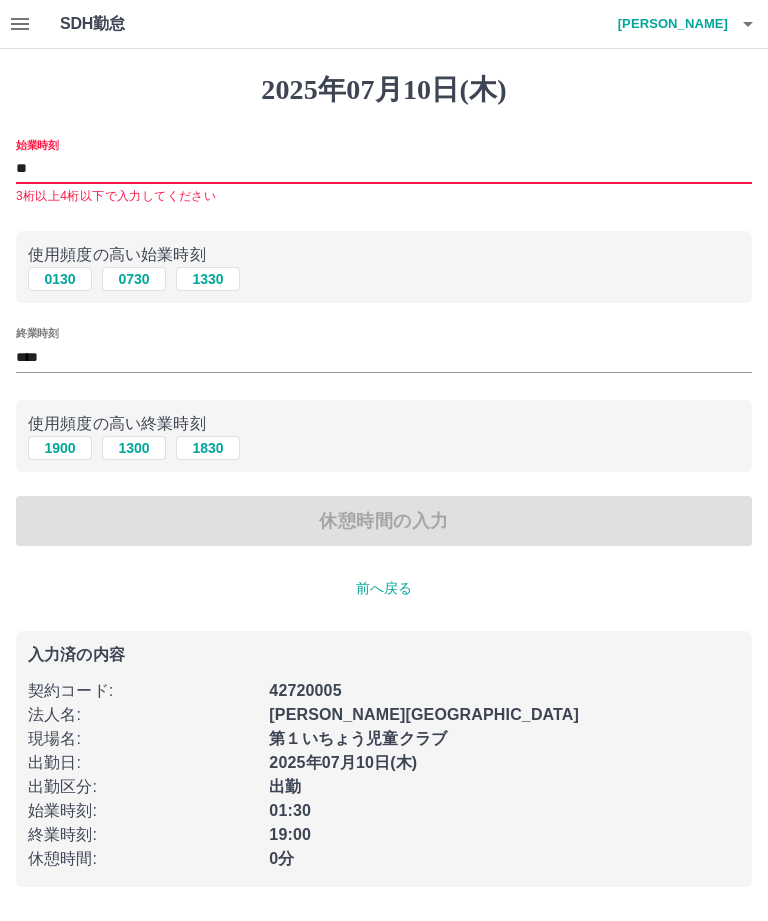 type on "*" 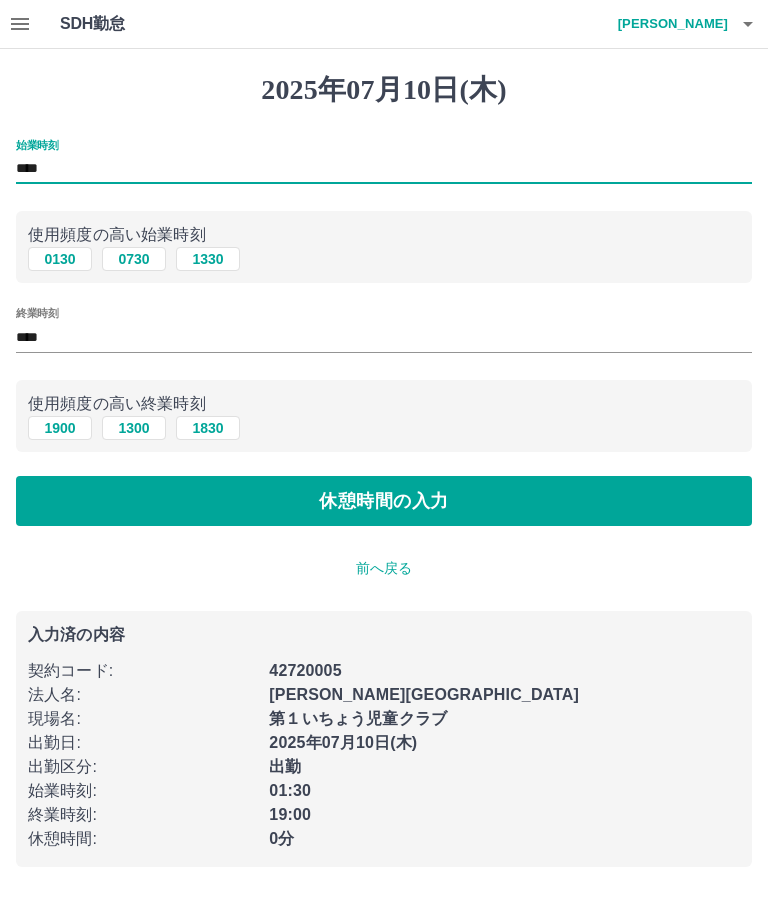 type on "****" 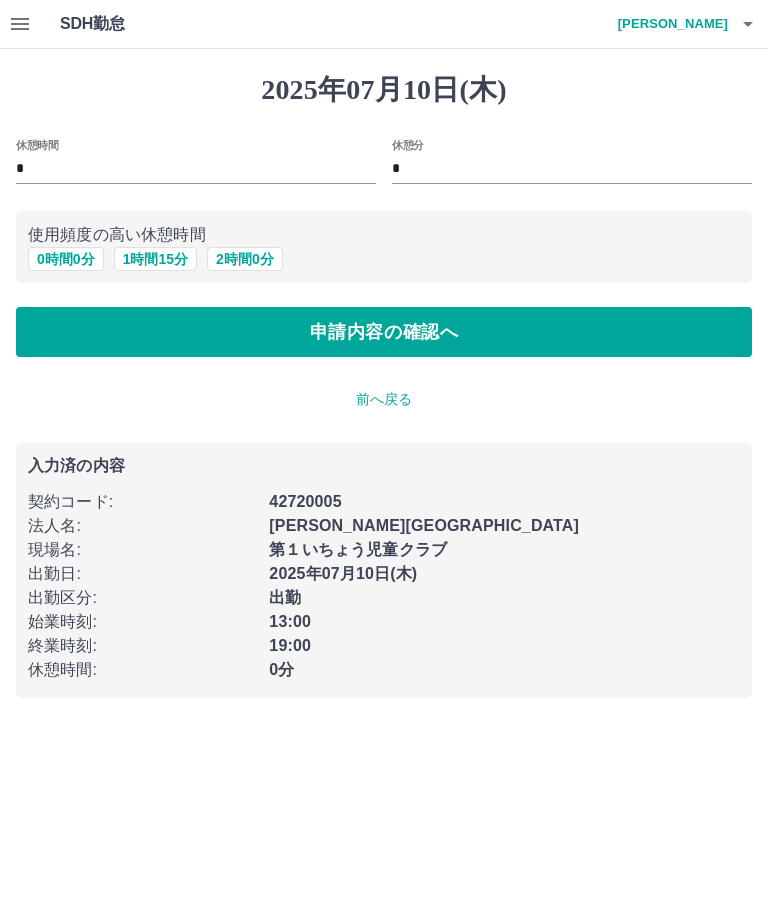 click on "申請内容の確認へ" at bounding box center [384, 332] 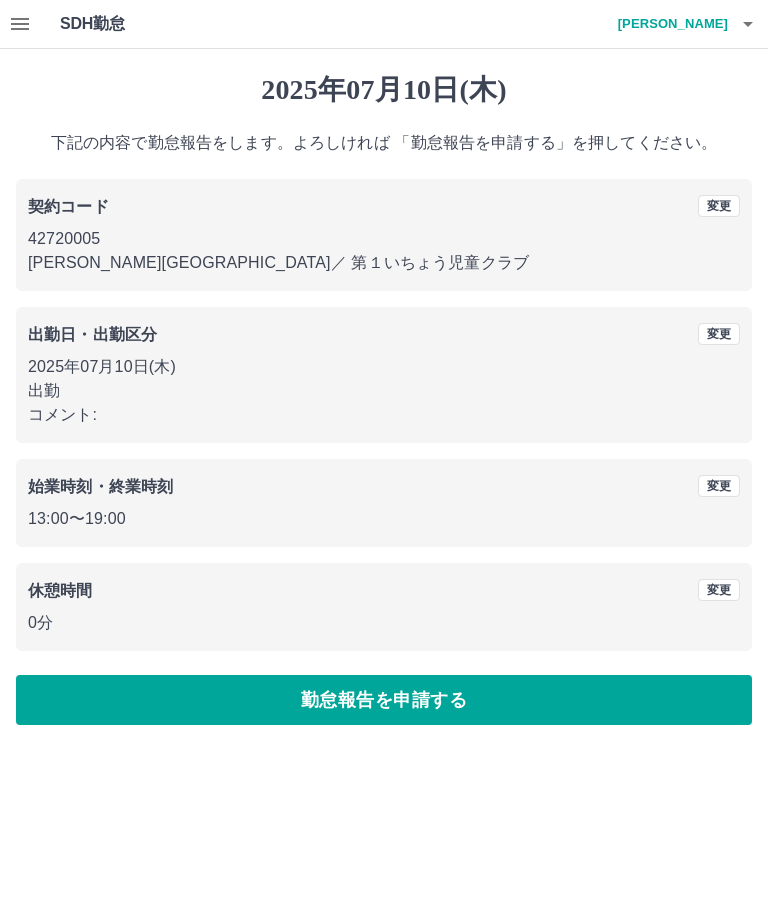 click on "勤怠報告を申請する" at bounding box center [384, 700] 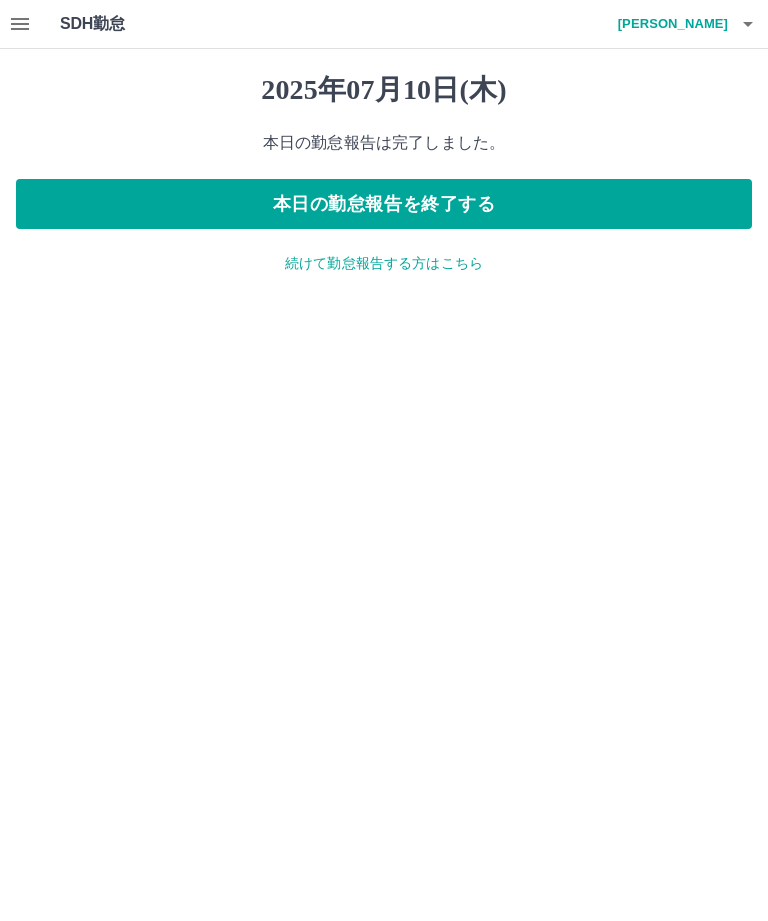 click on "本日の勤怠報告を終了する" at bounding box center [384, 204] 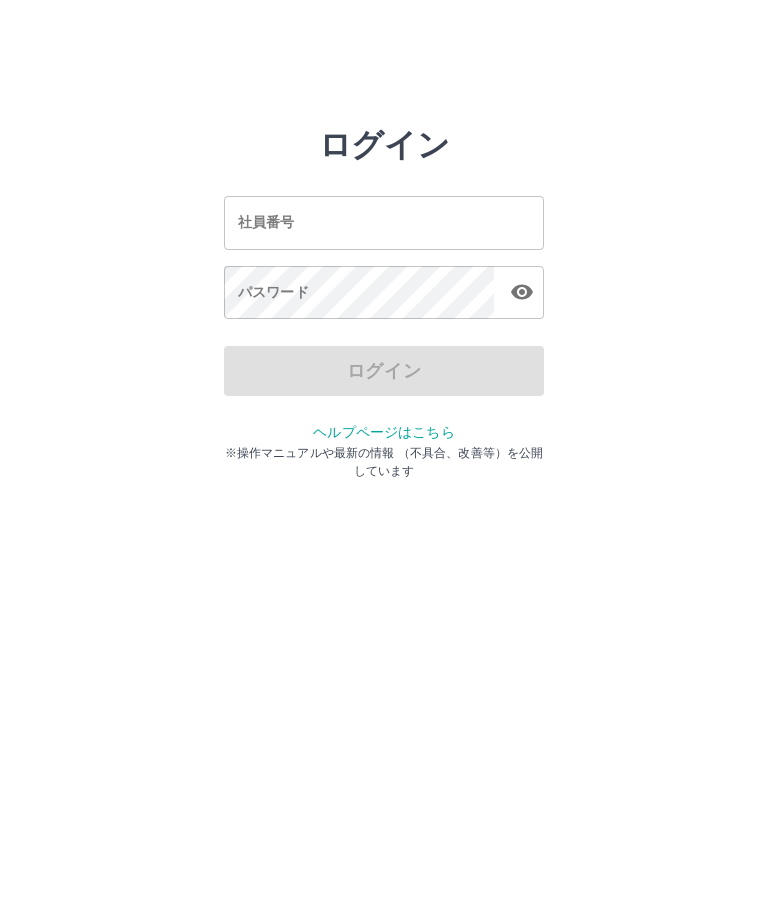 scroll, scrollTop: 0, scrollLeft: 0, axis: both 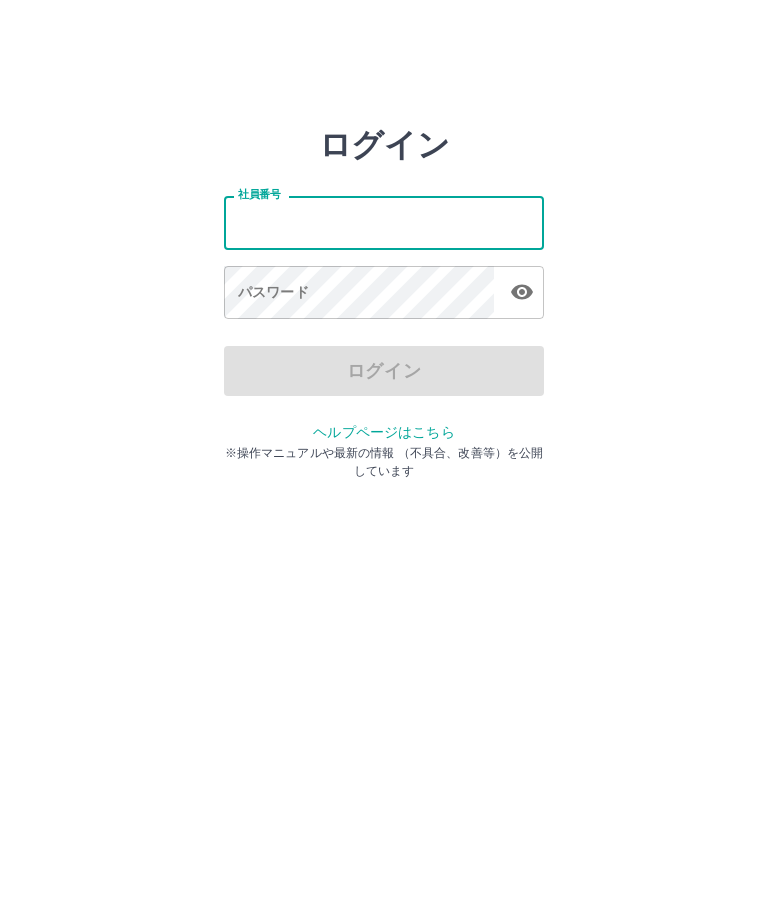 click on "ログイン 社員番号 社員番号 パスワード パスワード ログイン ヘルプページはこちら ※操作マニュアルや最新の情報 （不具合、改善等）を公開しています" at bounding box center [384, 286] 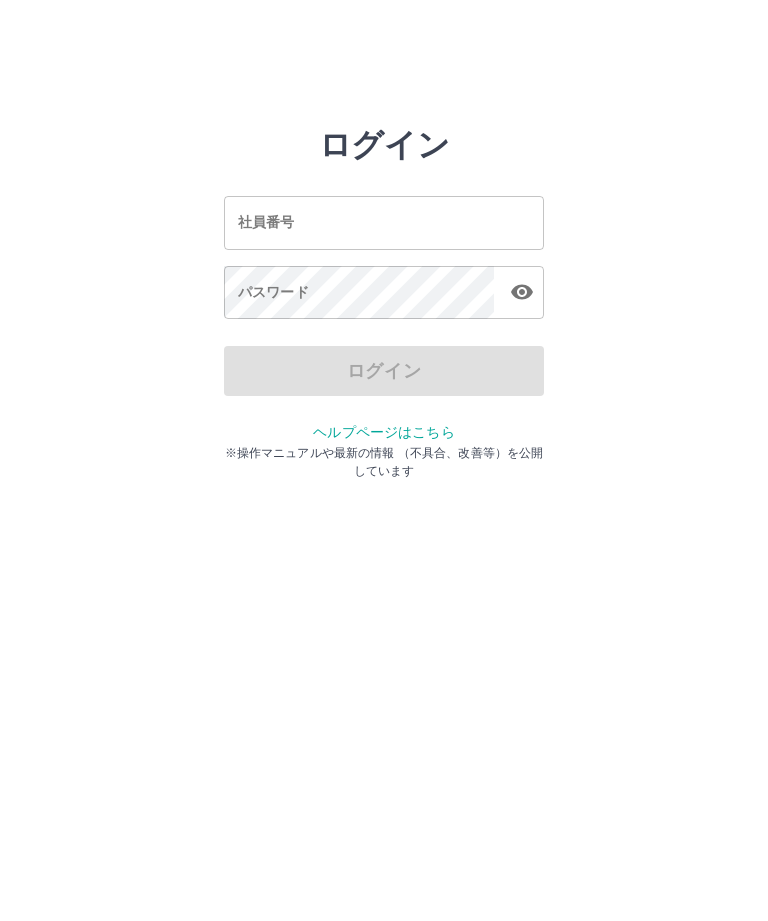 click on "社員番号" at bounding box center [384, 222] 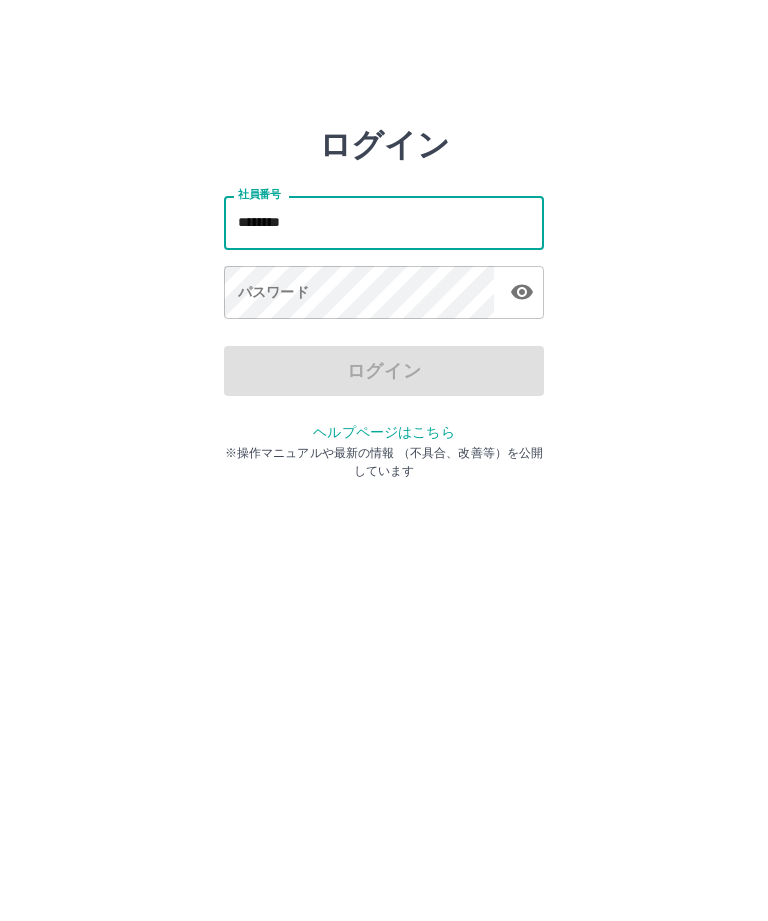 type on "*******" 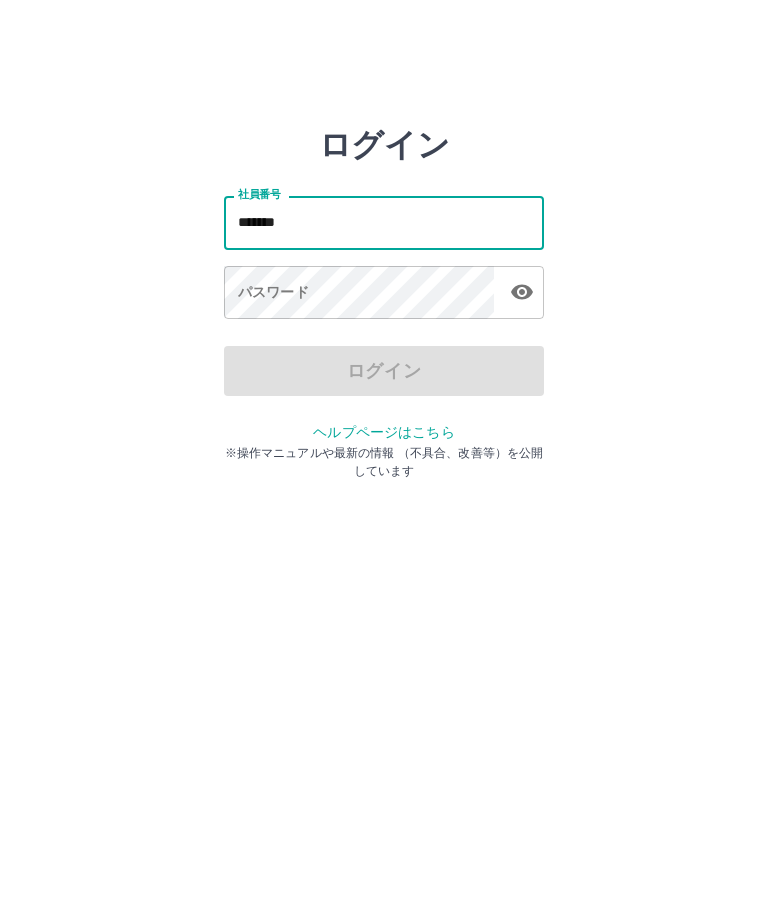 click on "パスワード パスワード" at bounding box center (384, 294) 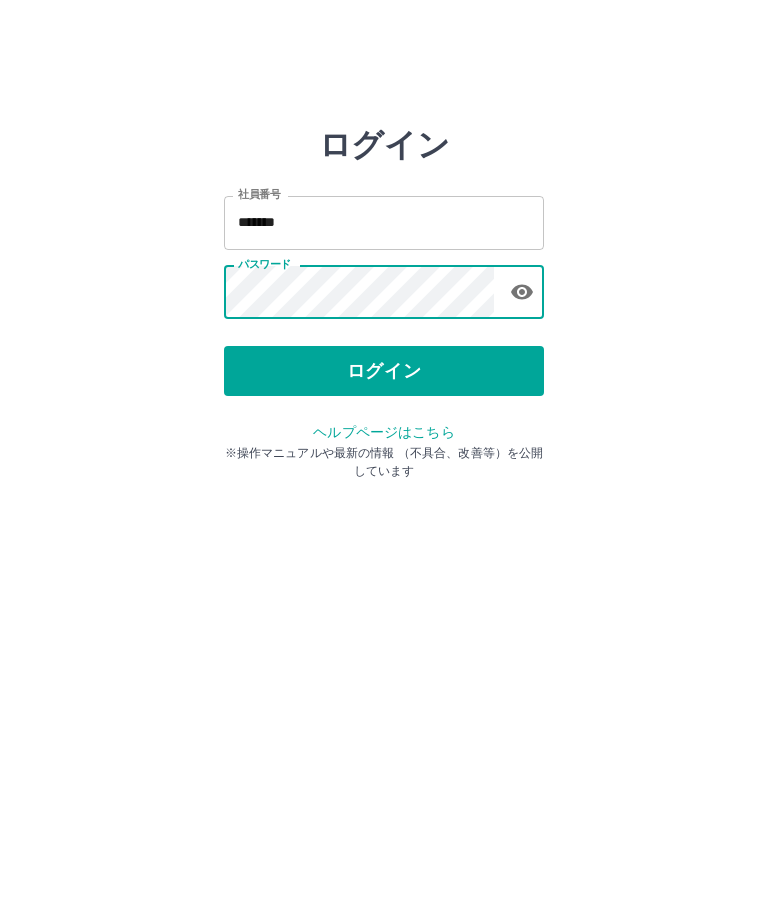 click on "ログイン" at bounding box center (384, 371) 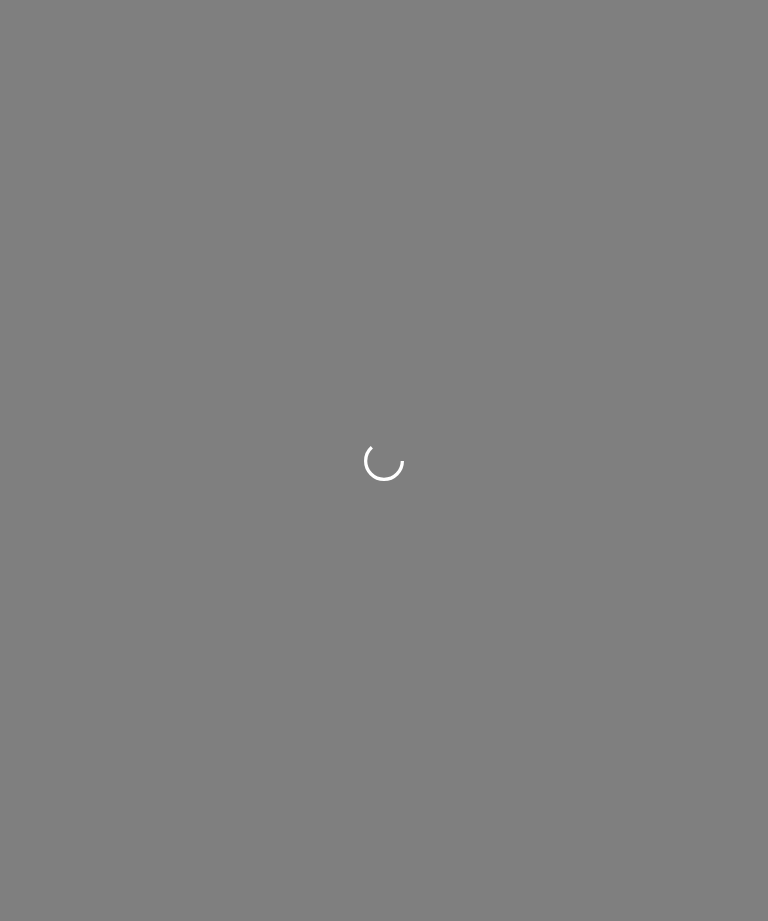 scroll, scrollTop: 0, scrollLeft: 0, axis: both 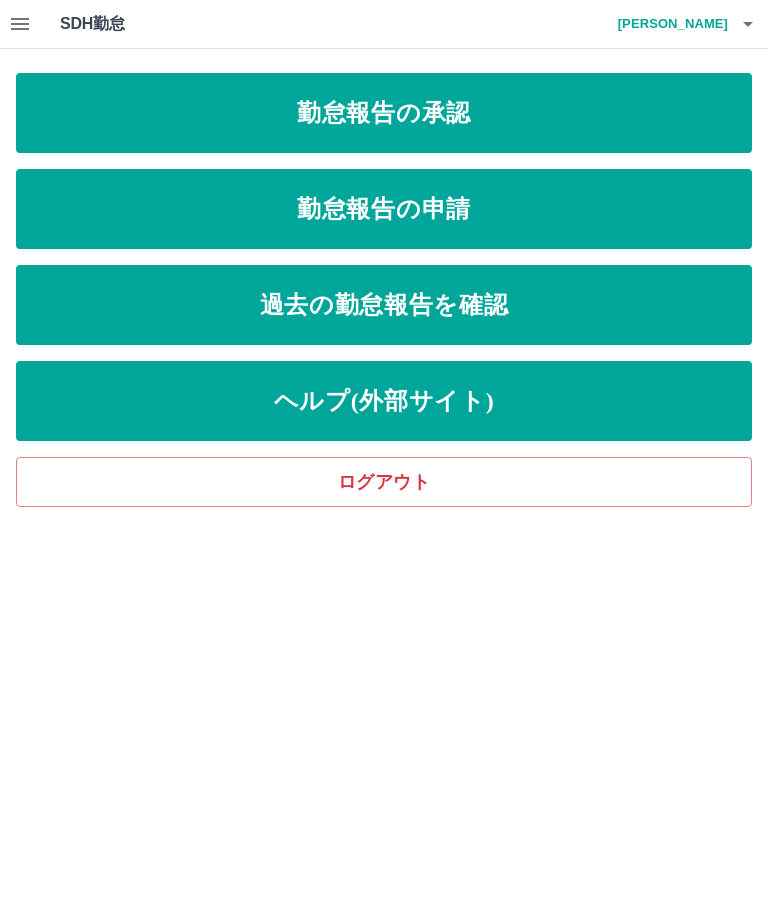 click on "勤怠報告の承認" at bounding box center (384, 113) 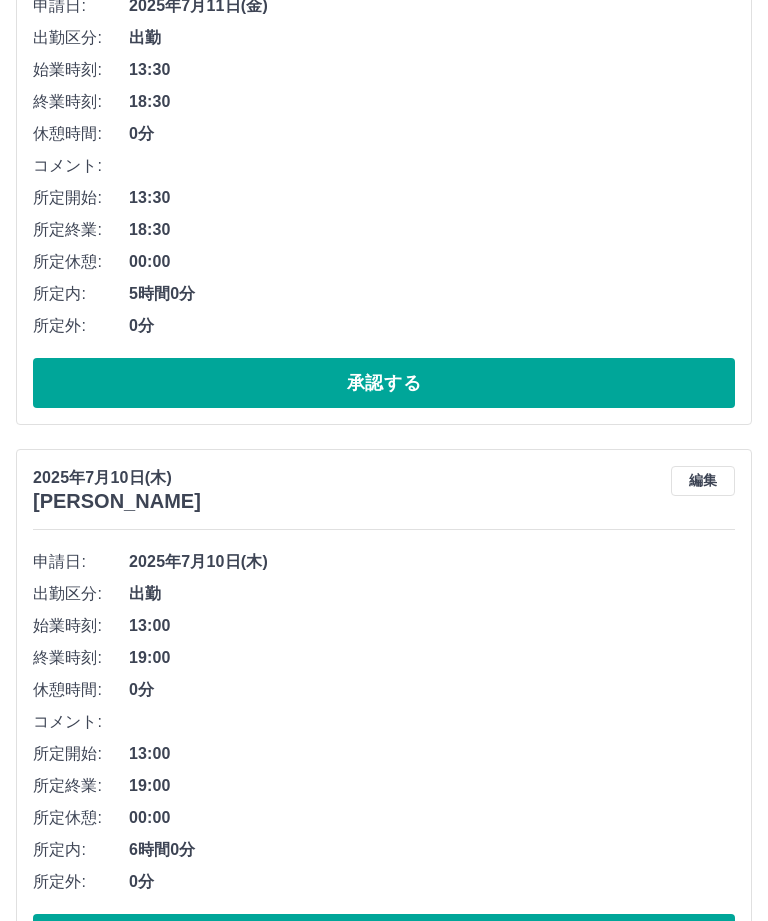 scroll, scrollTop: 2852, scrollLeft: 0, axis: vertical 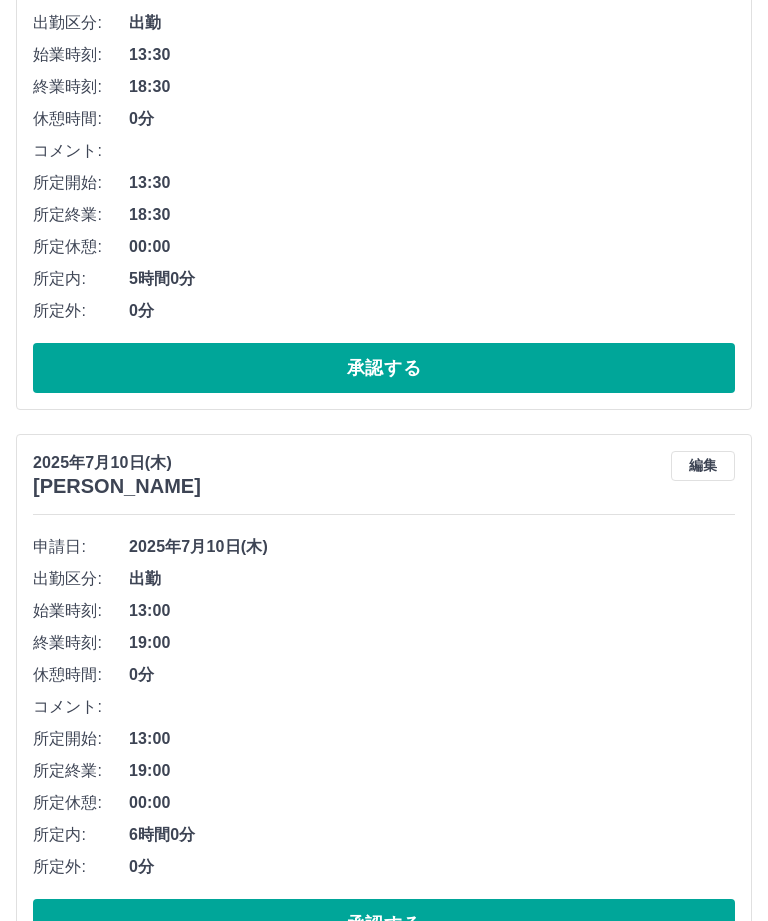 click on "承認する" at bounding box center [384, 924] 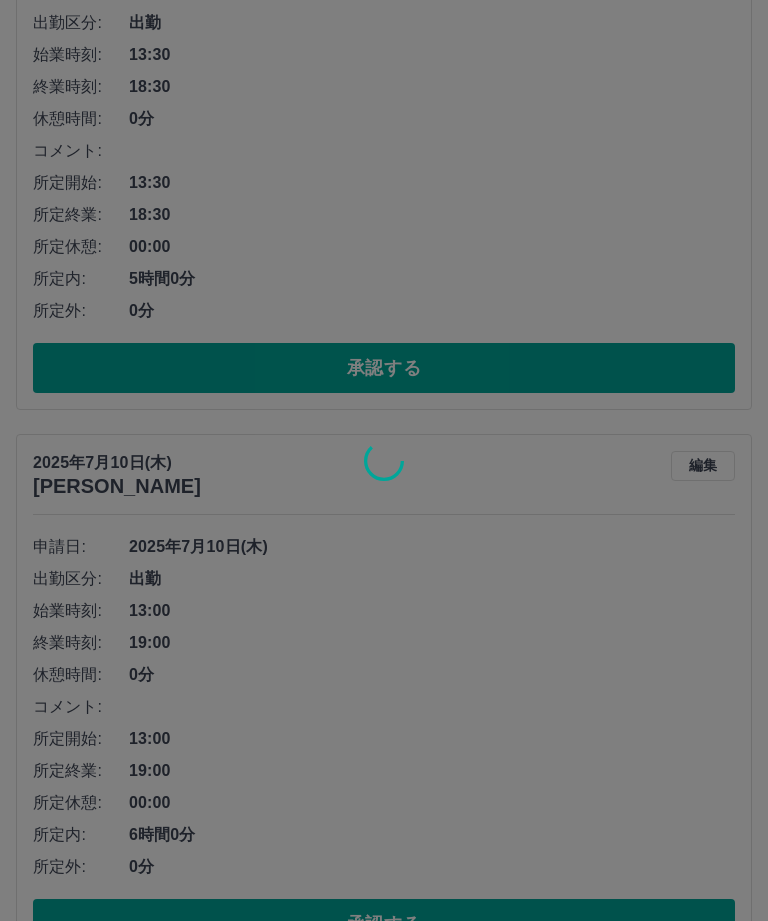 scroll, scrollTop: 2296, scrollLeft: 0, axis: vertical 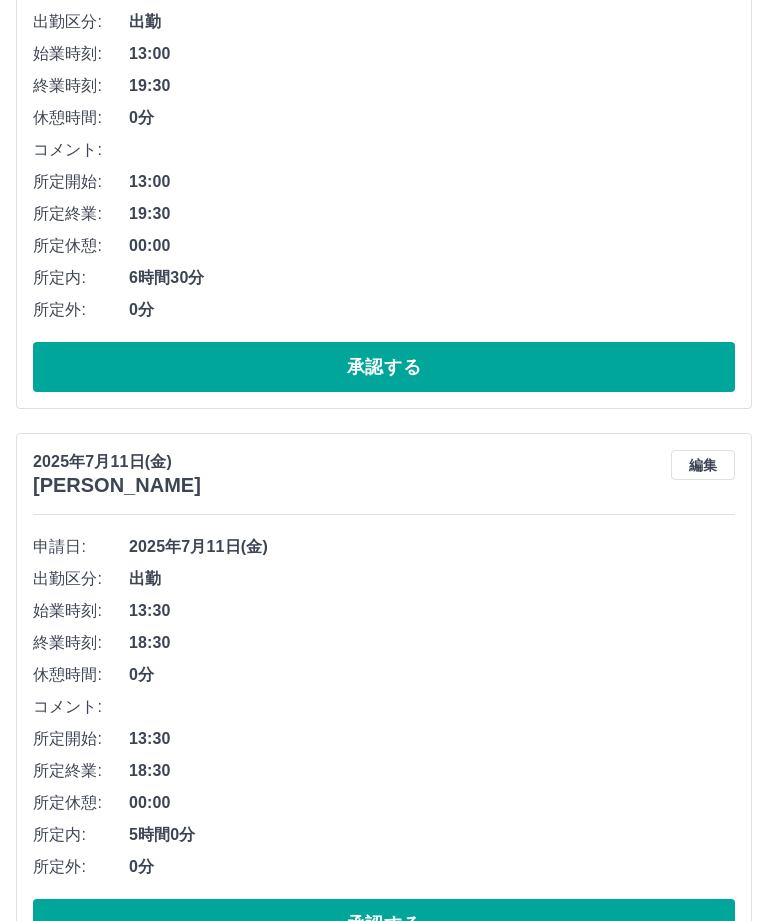 click on "承認する" at bounding box center [384, 924] 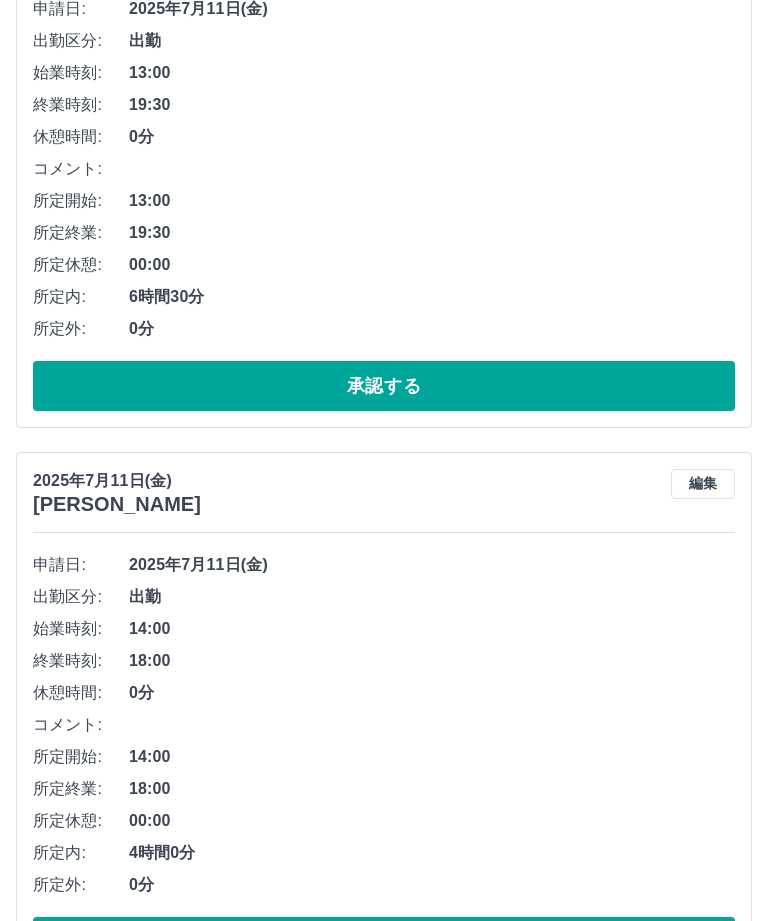 scroll, scrollTop: 1165, scrollLeft: 0, axis: vertical 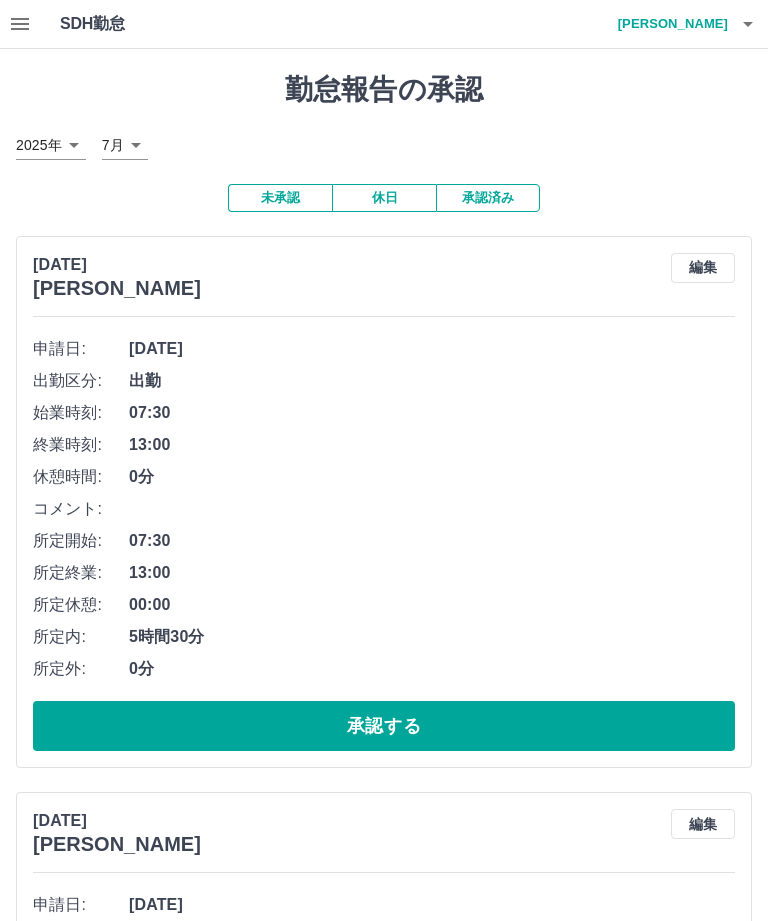 click 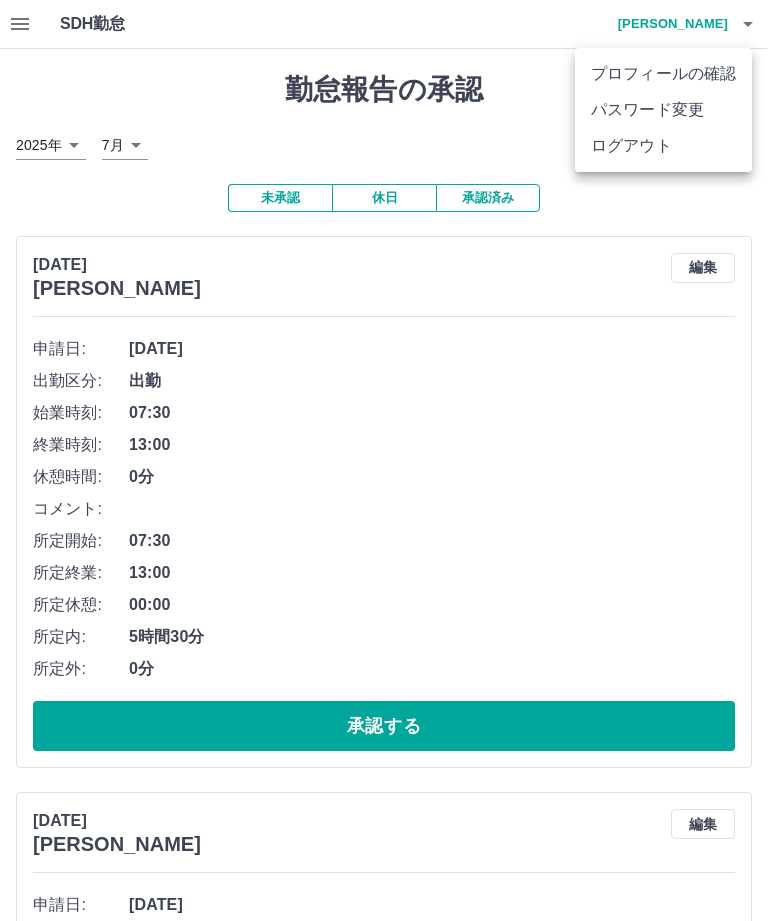 click on "ログアウト" at bounding box center (663, 146) 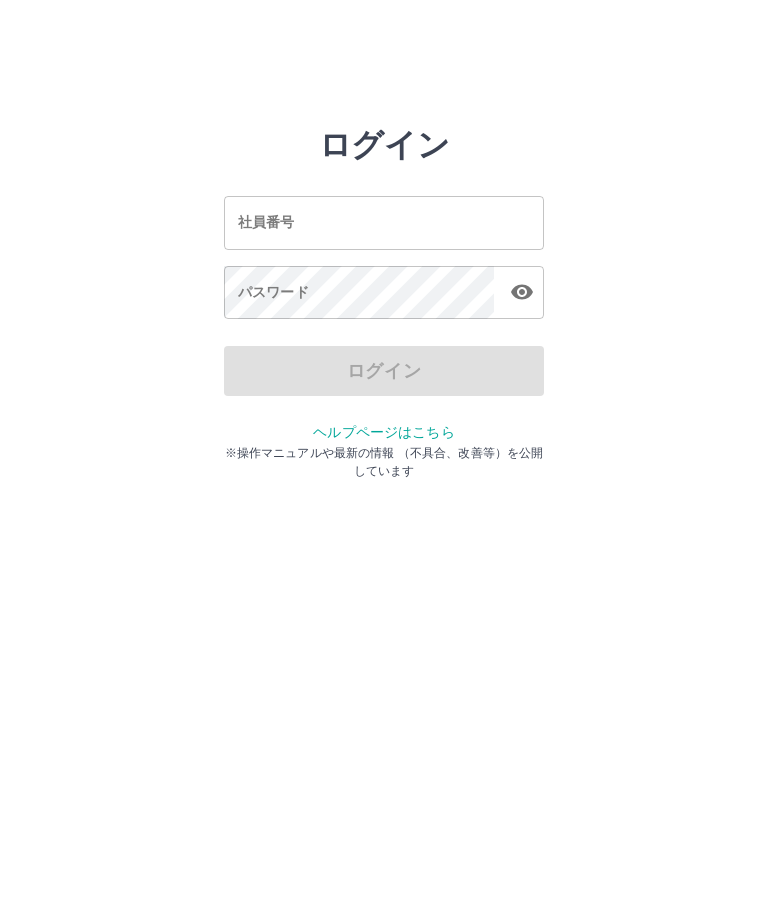 scroll, scrollTop: 0, scrollLeft: 0, axis: both 